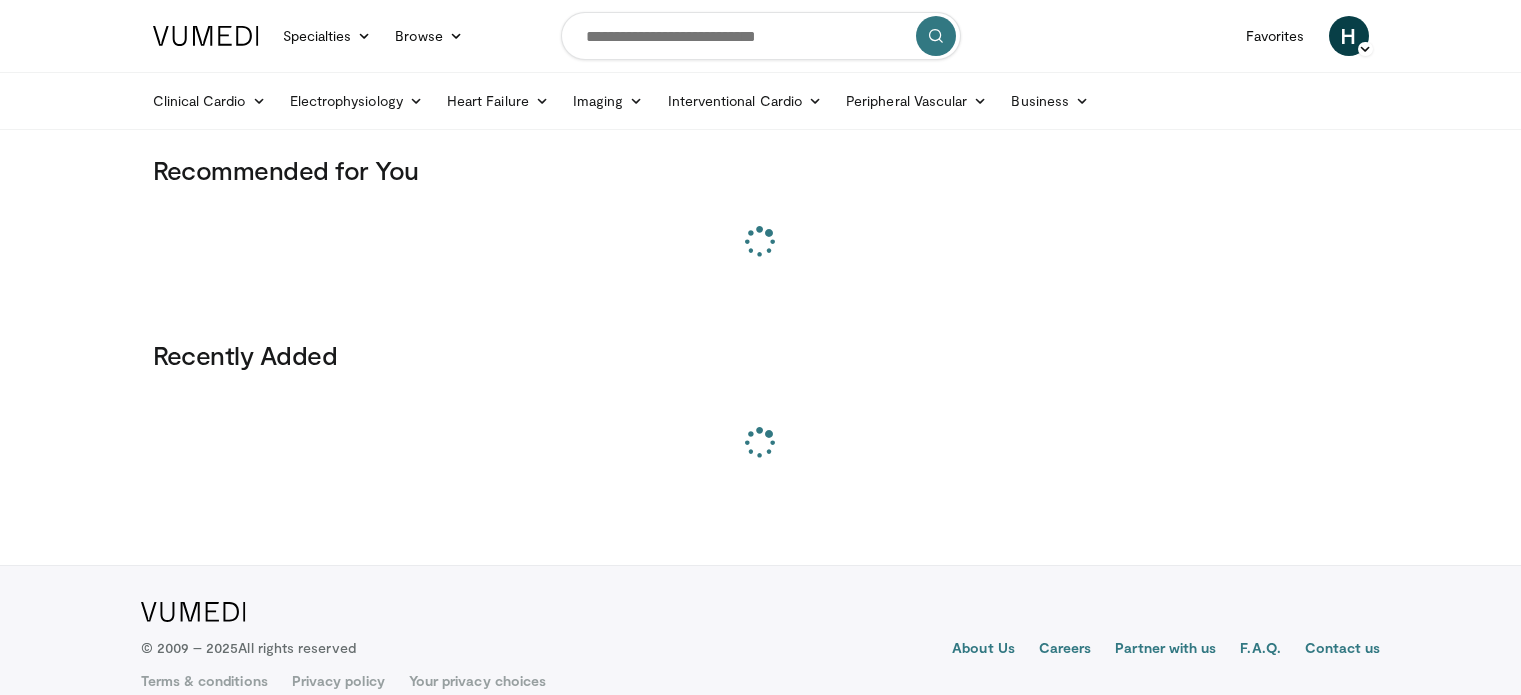 scroll, scrollTop: 0, scrollLeft: 0, axis: both 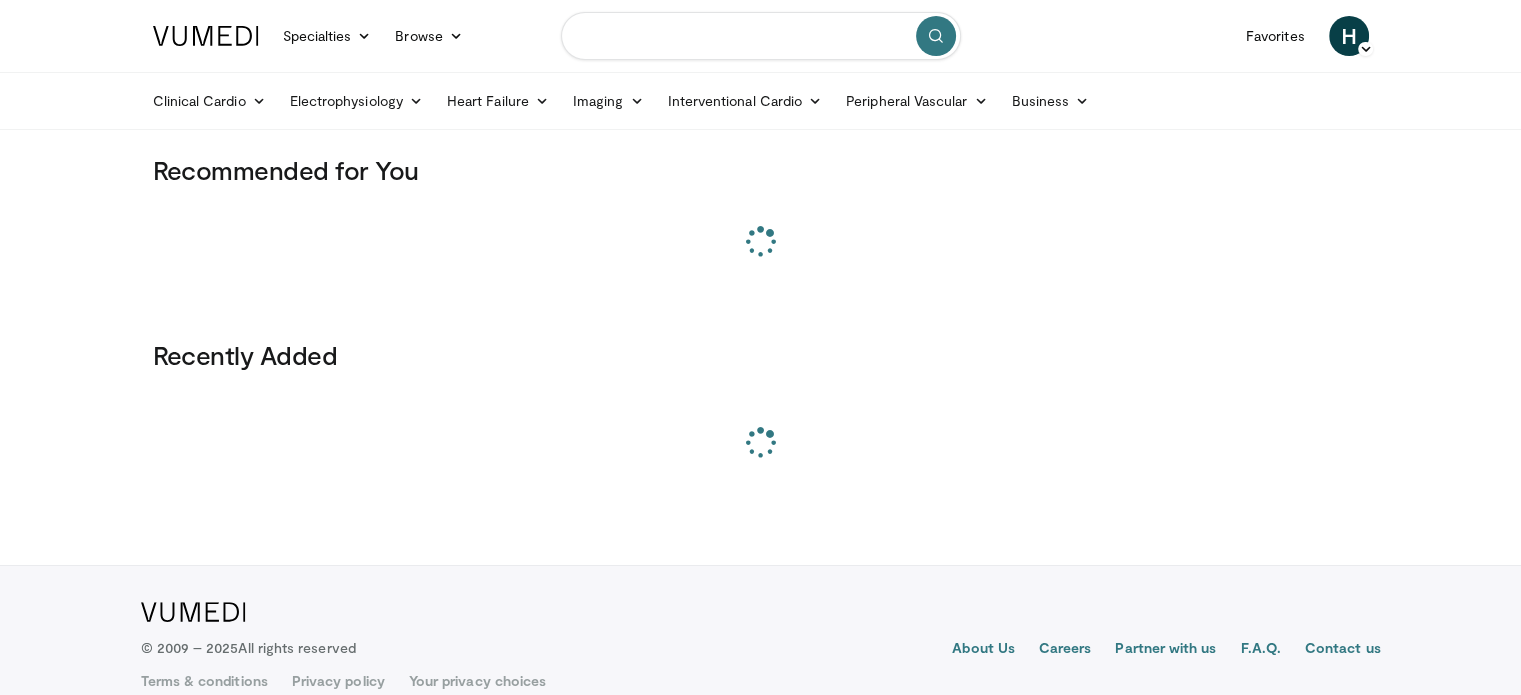 click at bounding box center (761, 36) 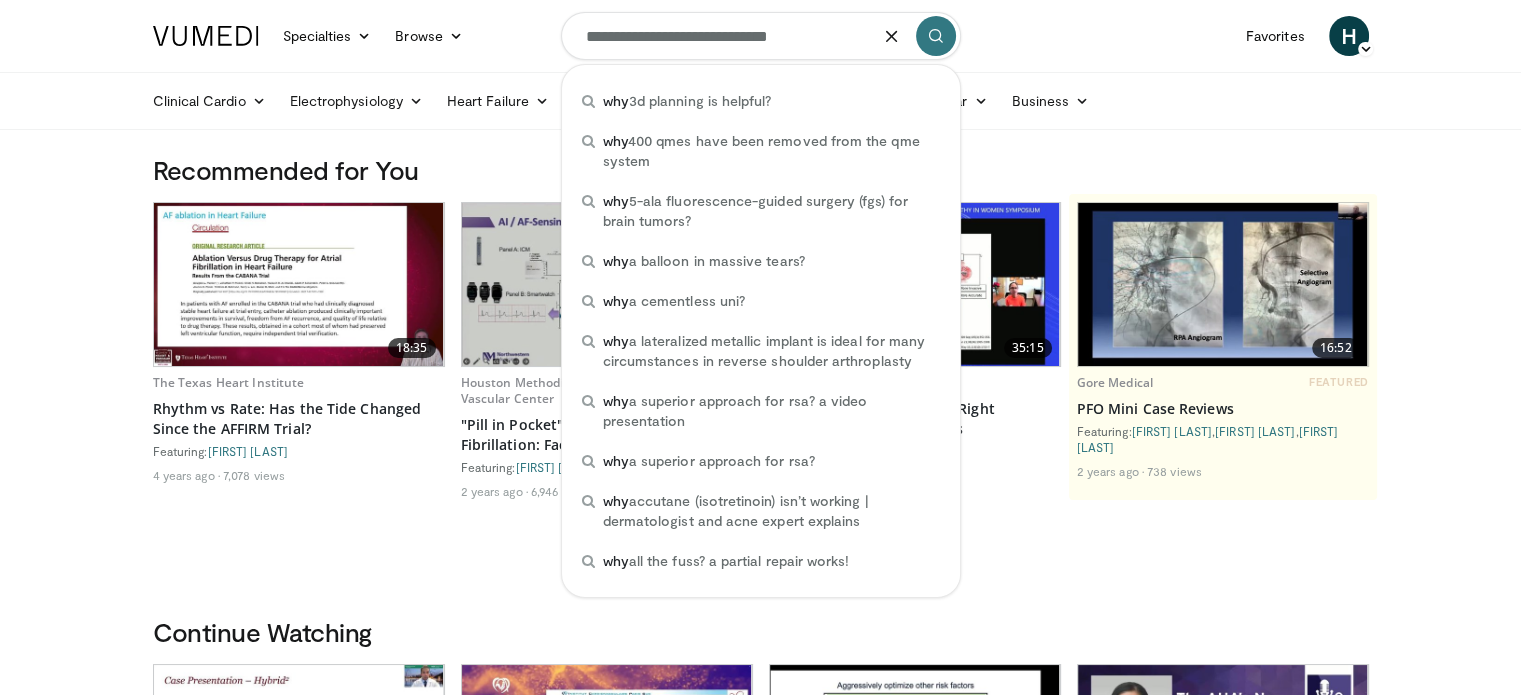 type on "**********" 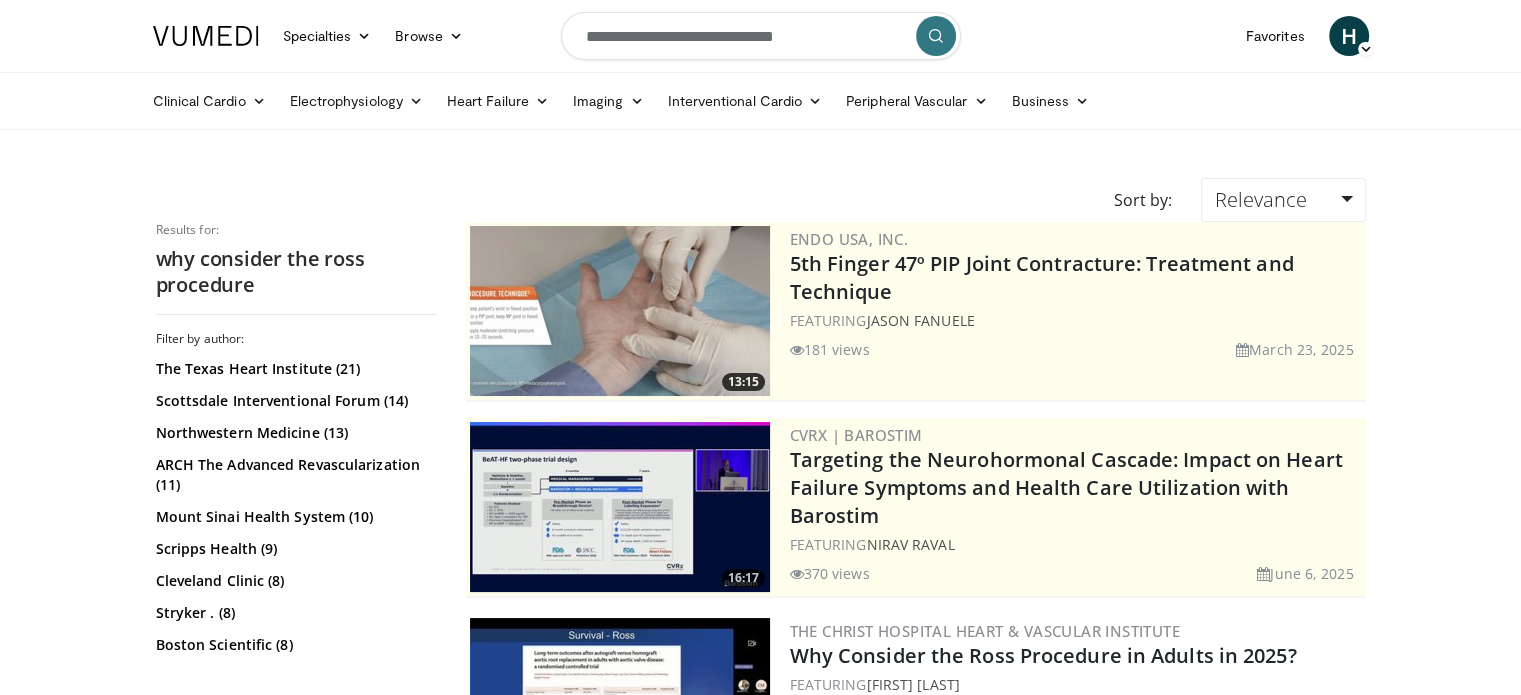 scroll, scrollTop: 200, scrollLeft: 0, axis: vertical 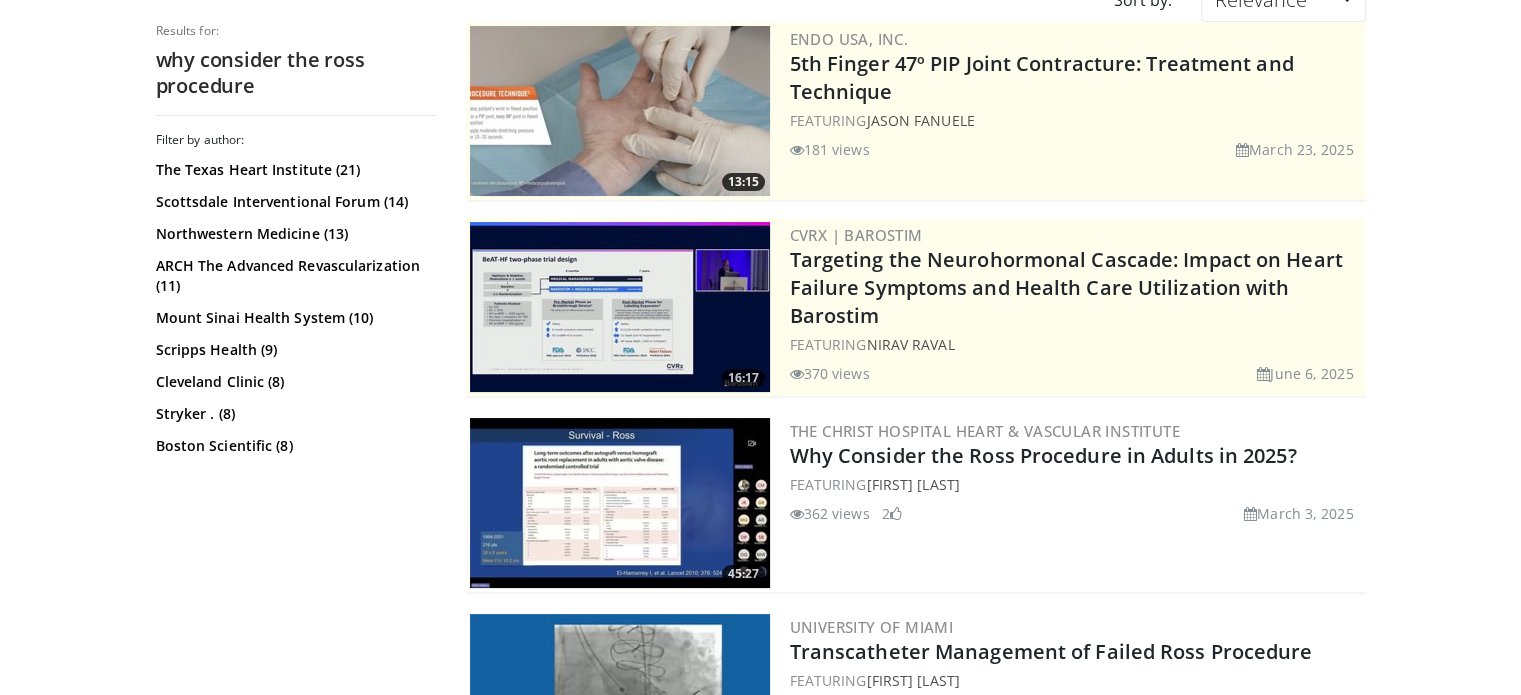 click at bounding box center [620, 503] 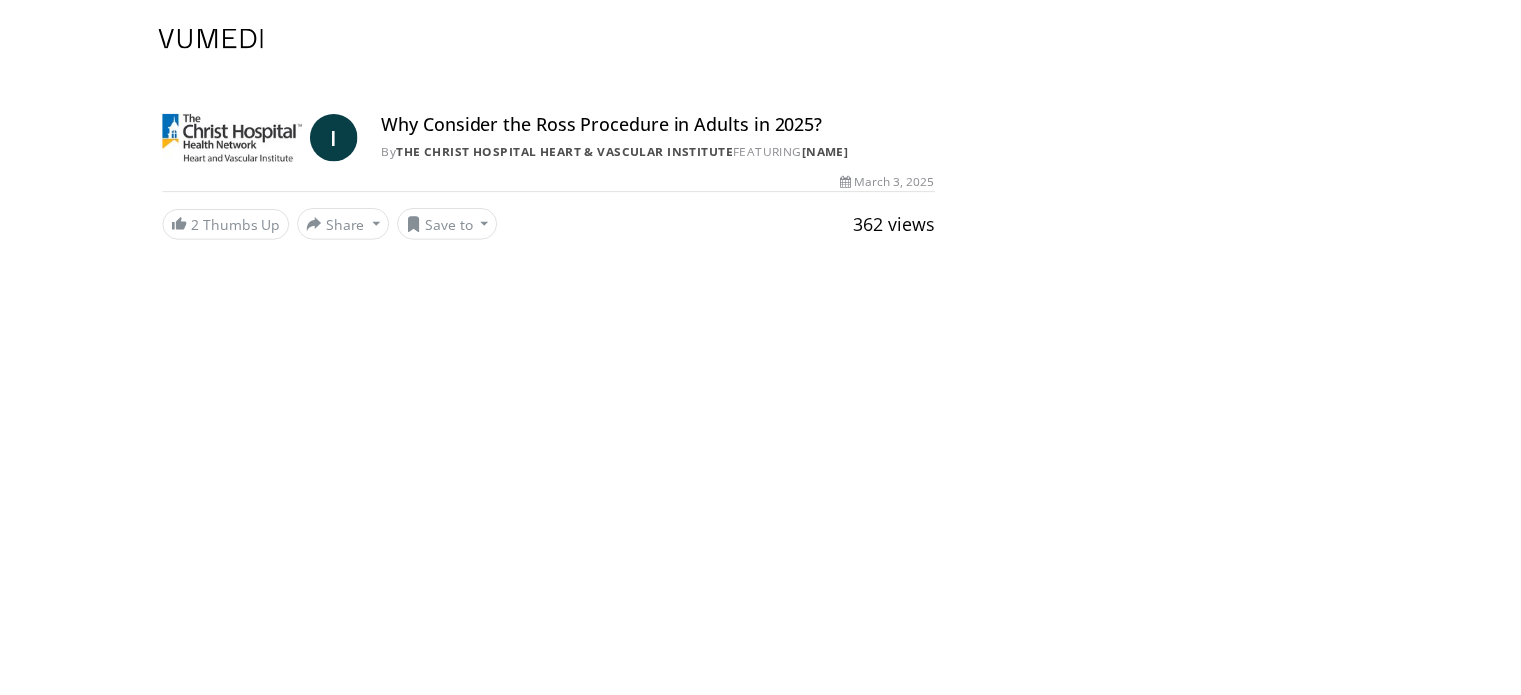 scroll, scrollTop: 0, scrollLeft: 0, axis: both 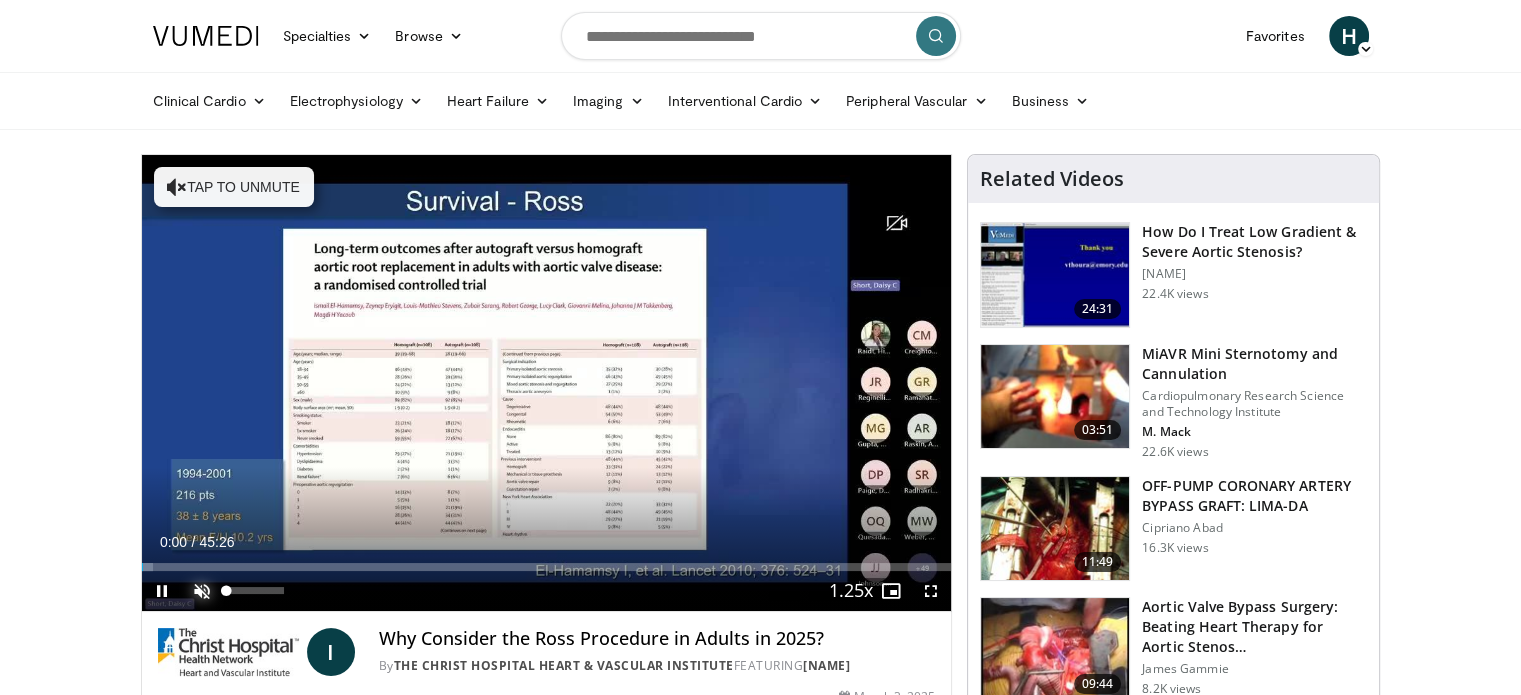 click at bounding box center (202, 591) 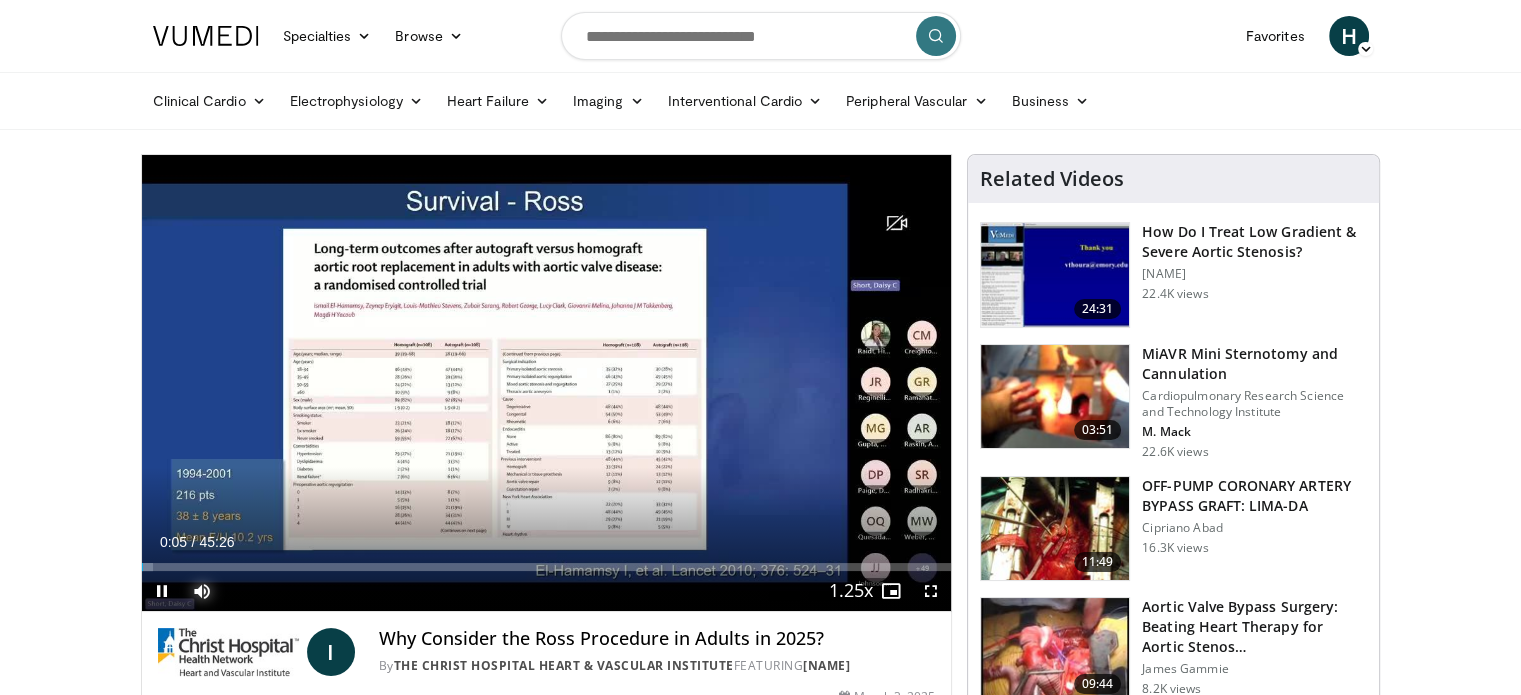 type 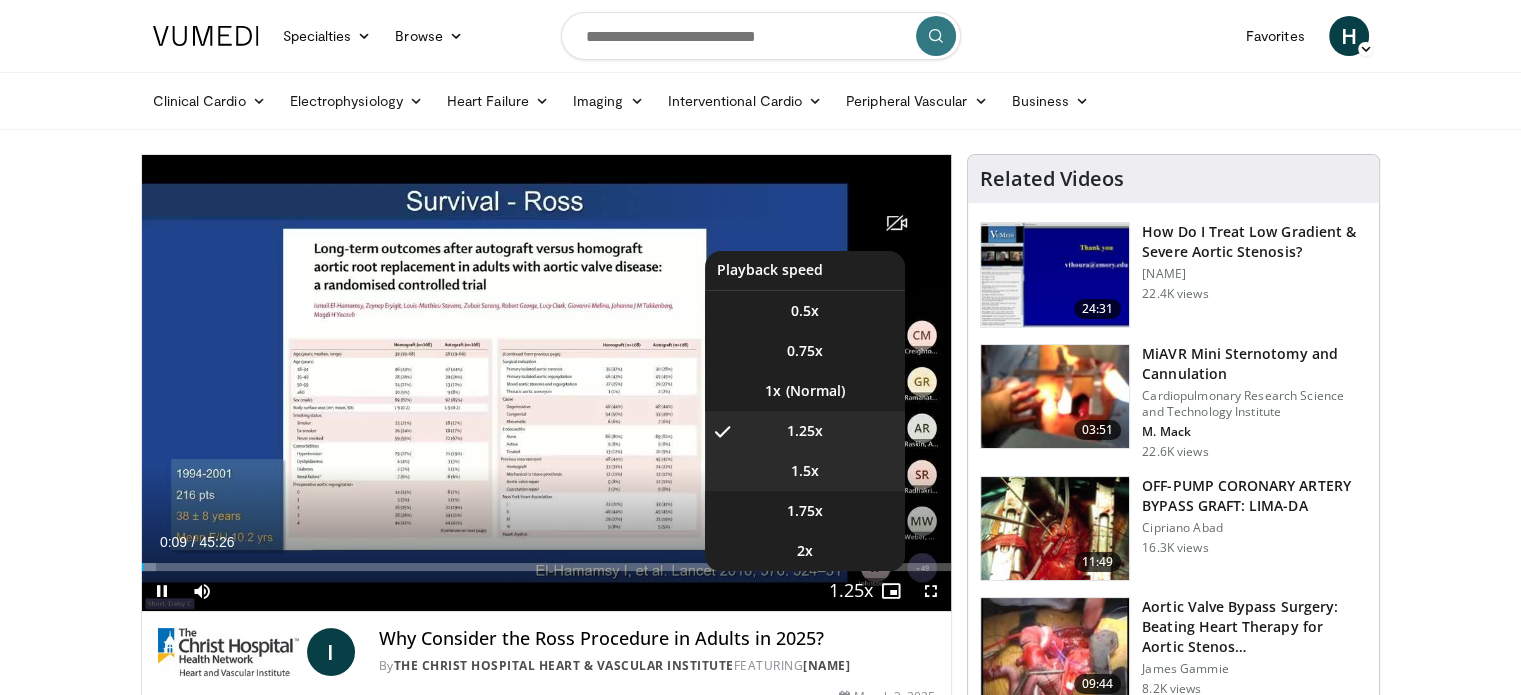 click on "1.5x" at bounding box center (805, 471) 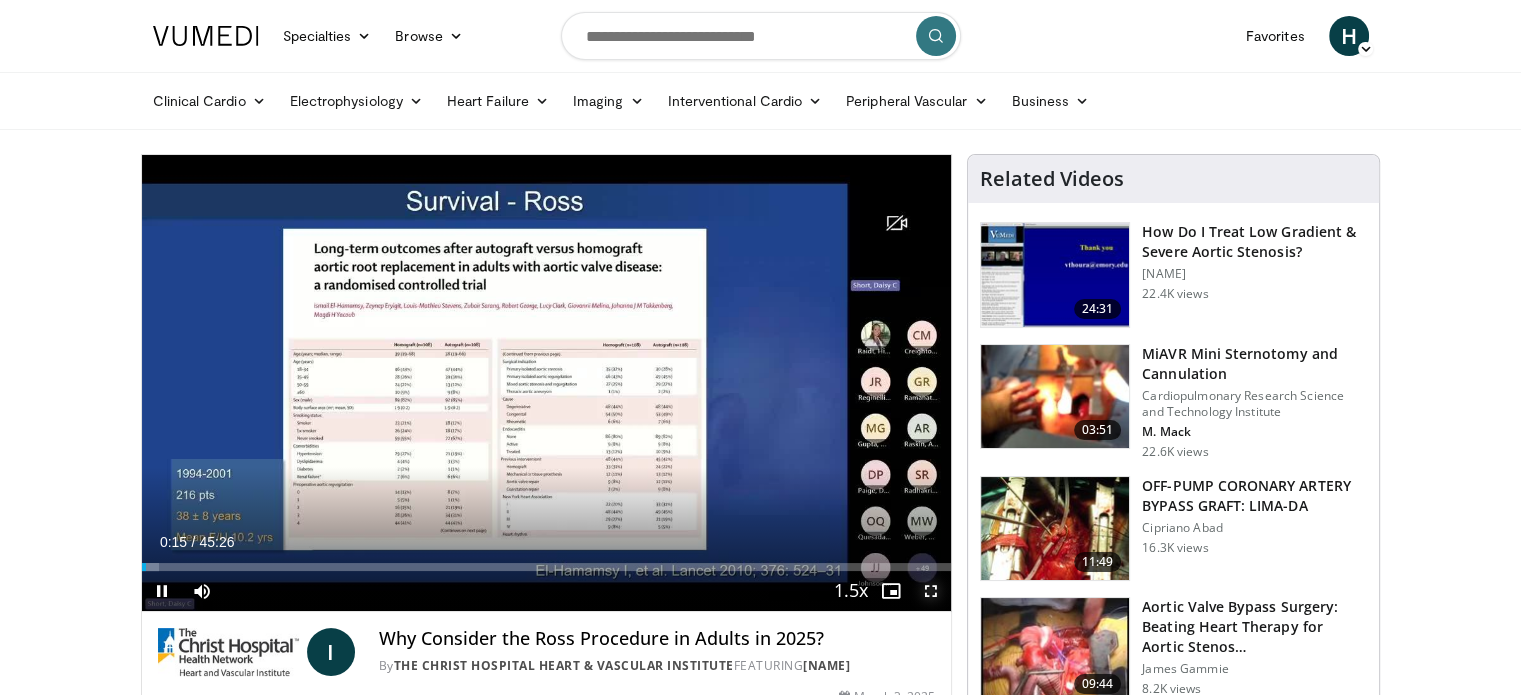 click at bounding box center [931, 591] 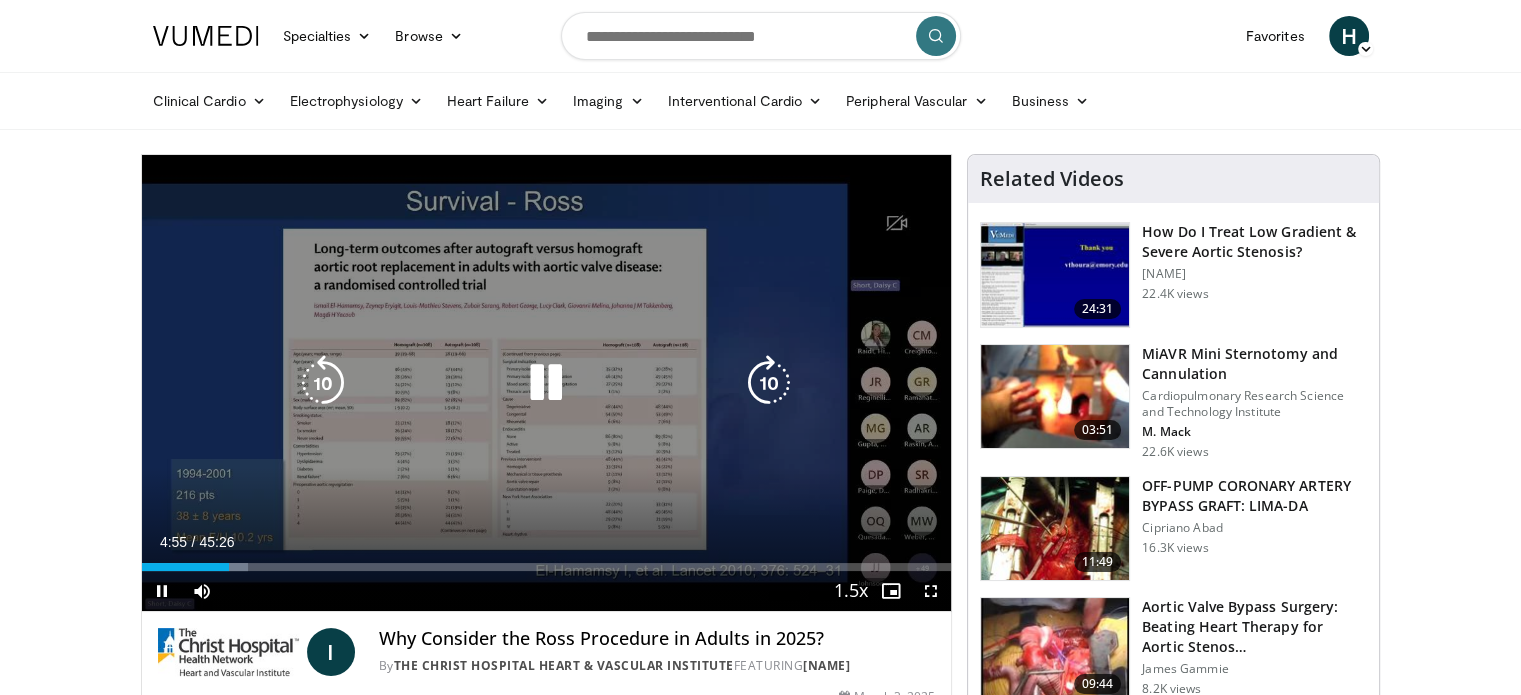 click at bounding box center (546, 383) 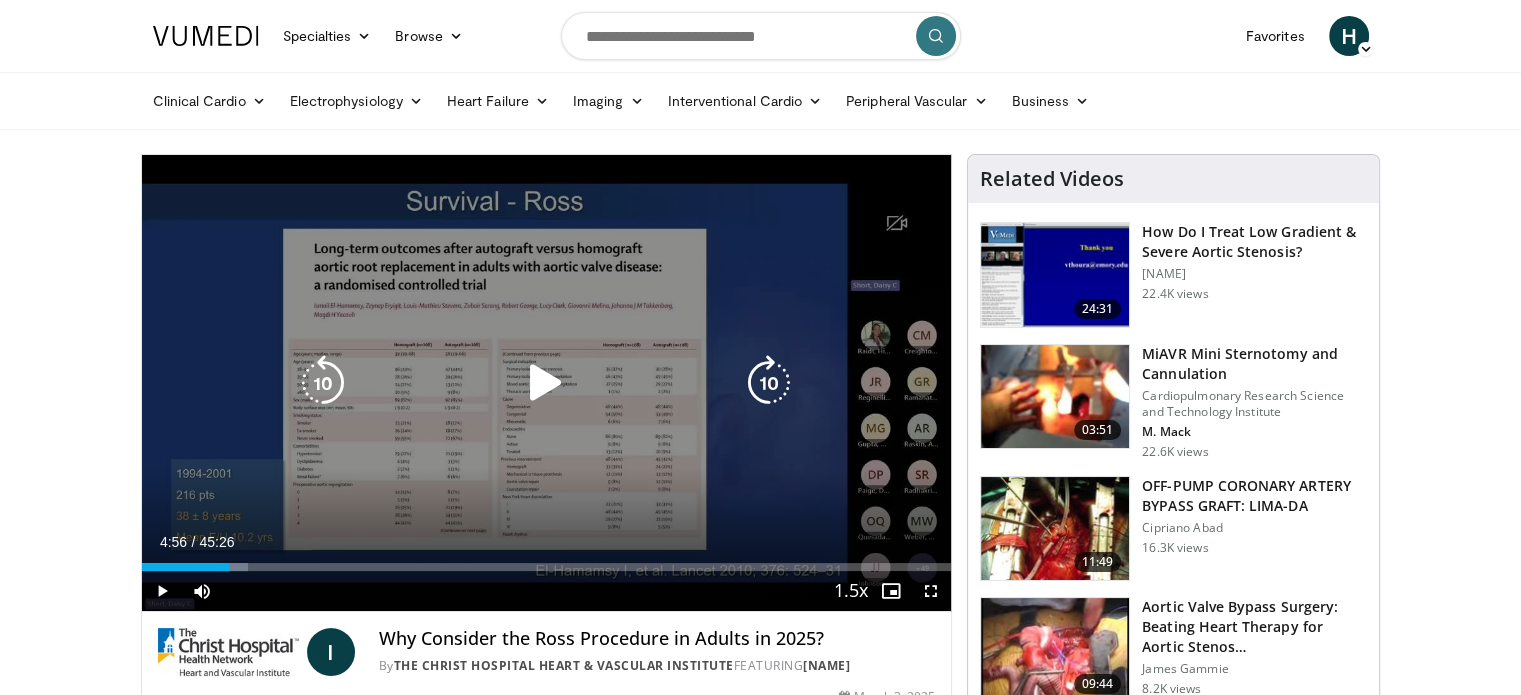drag, startPoint x: 537, startPoint y: 375, endPoint x: 555, endPoint y: 375, distance: 18 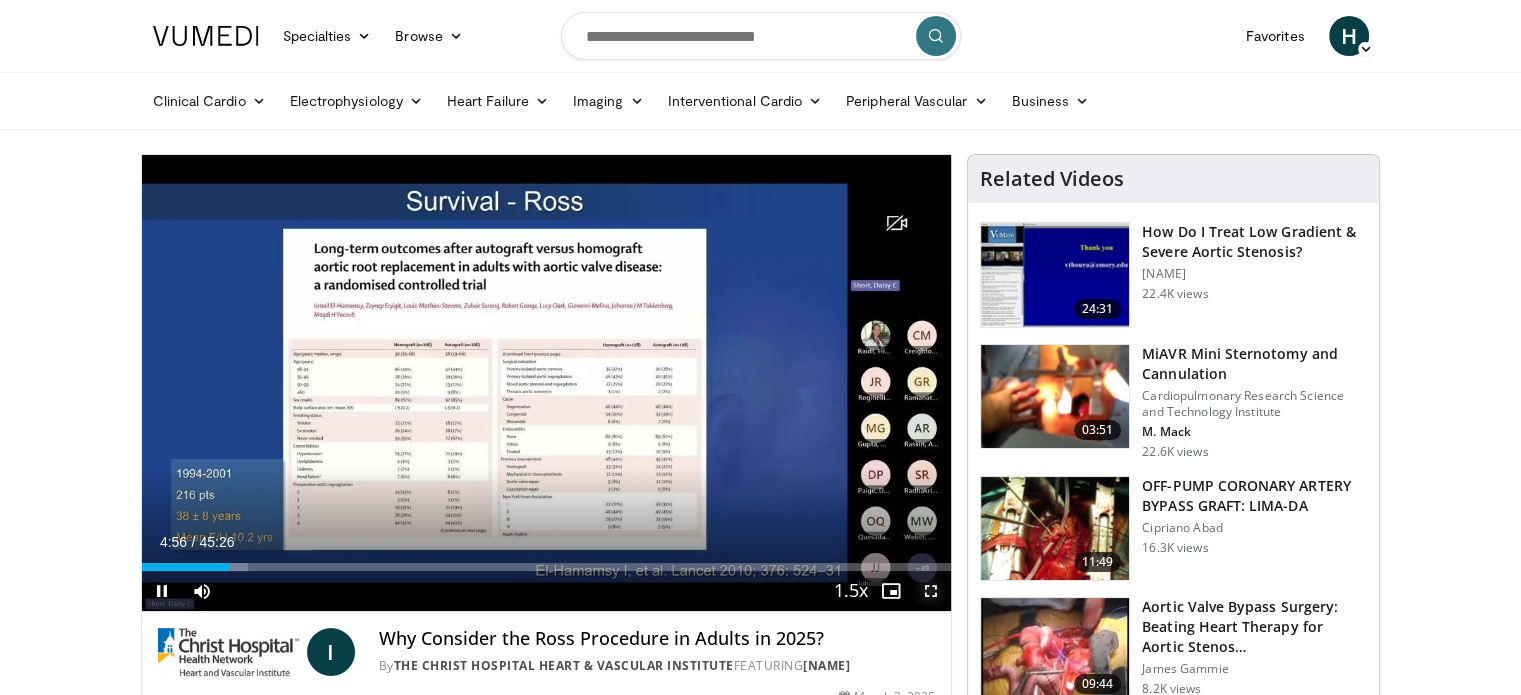 click at bounding box center (931, 591) 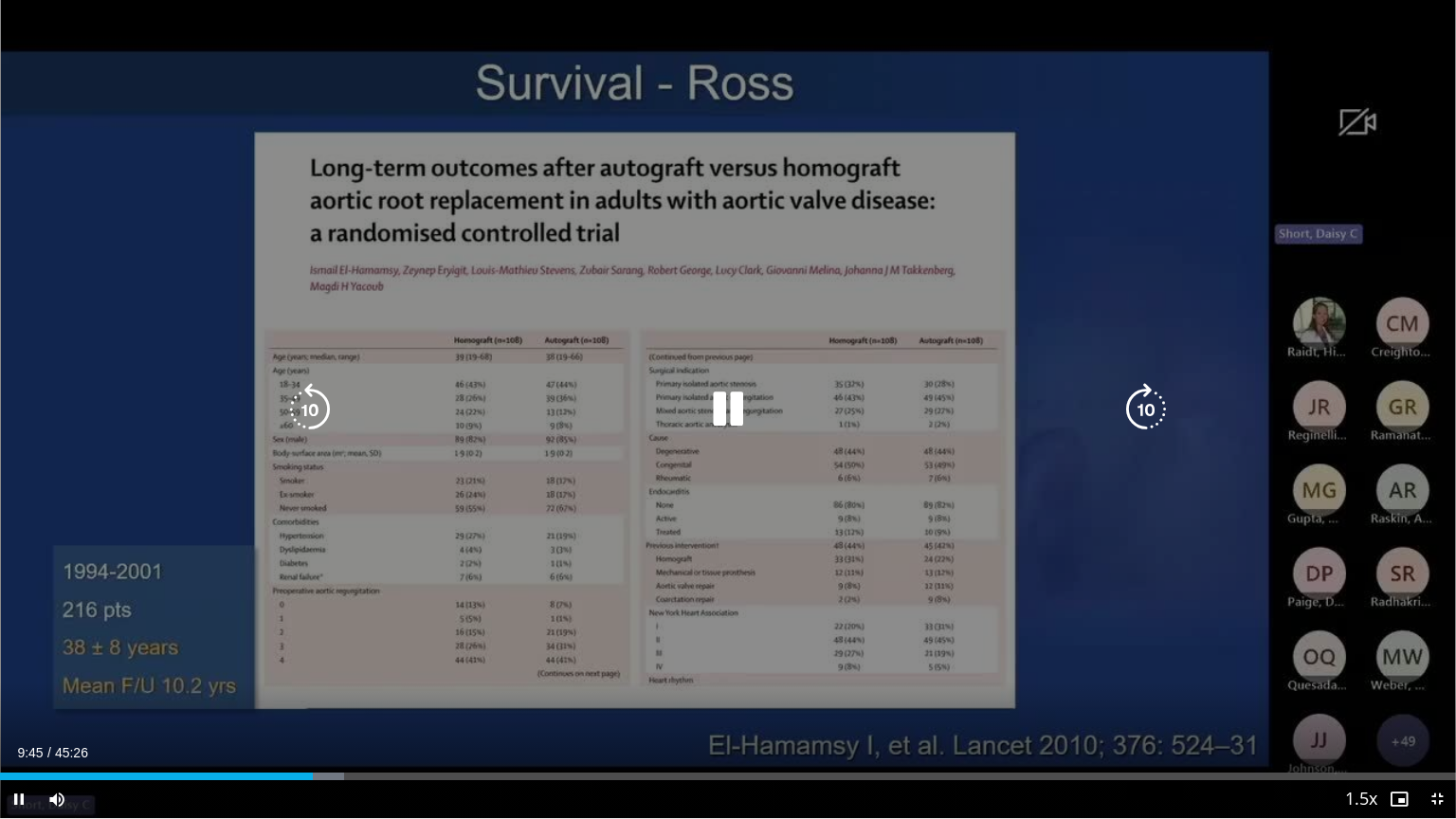 click on "10 seconds
Tap to unmute" at bounding box center (728, 409) 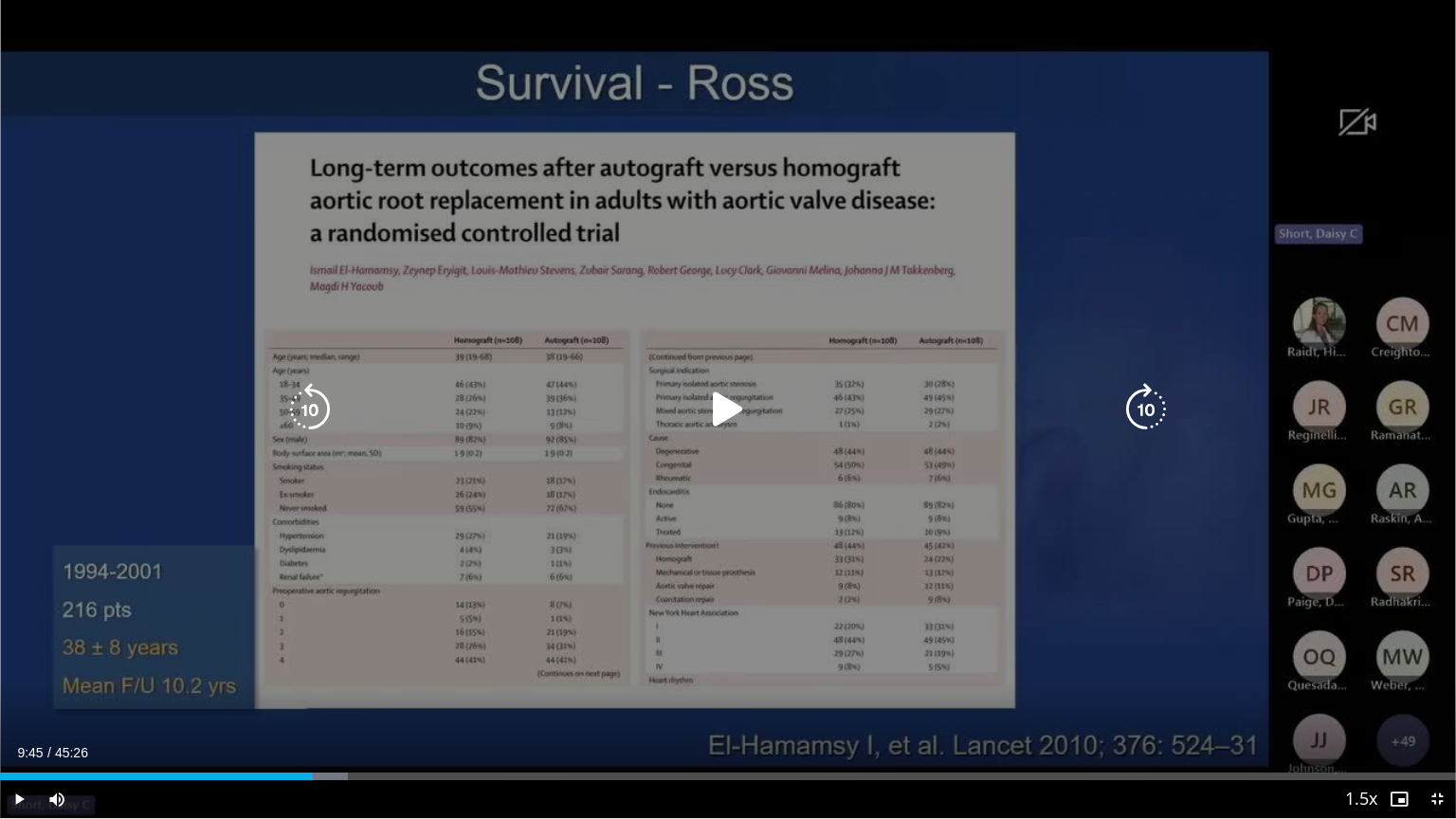 click on "10 seconds
Tap to unmute" at bounding box center (728, 409) 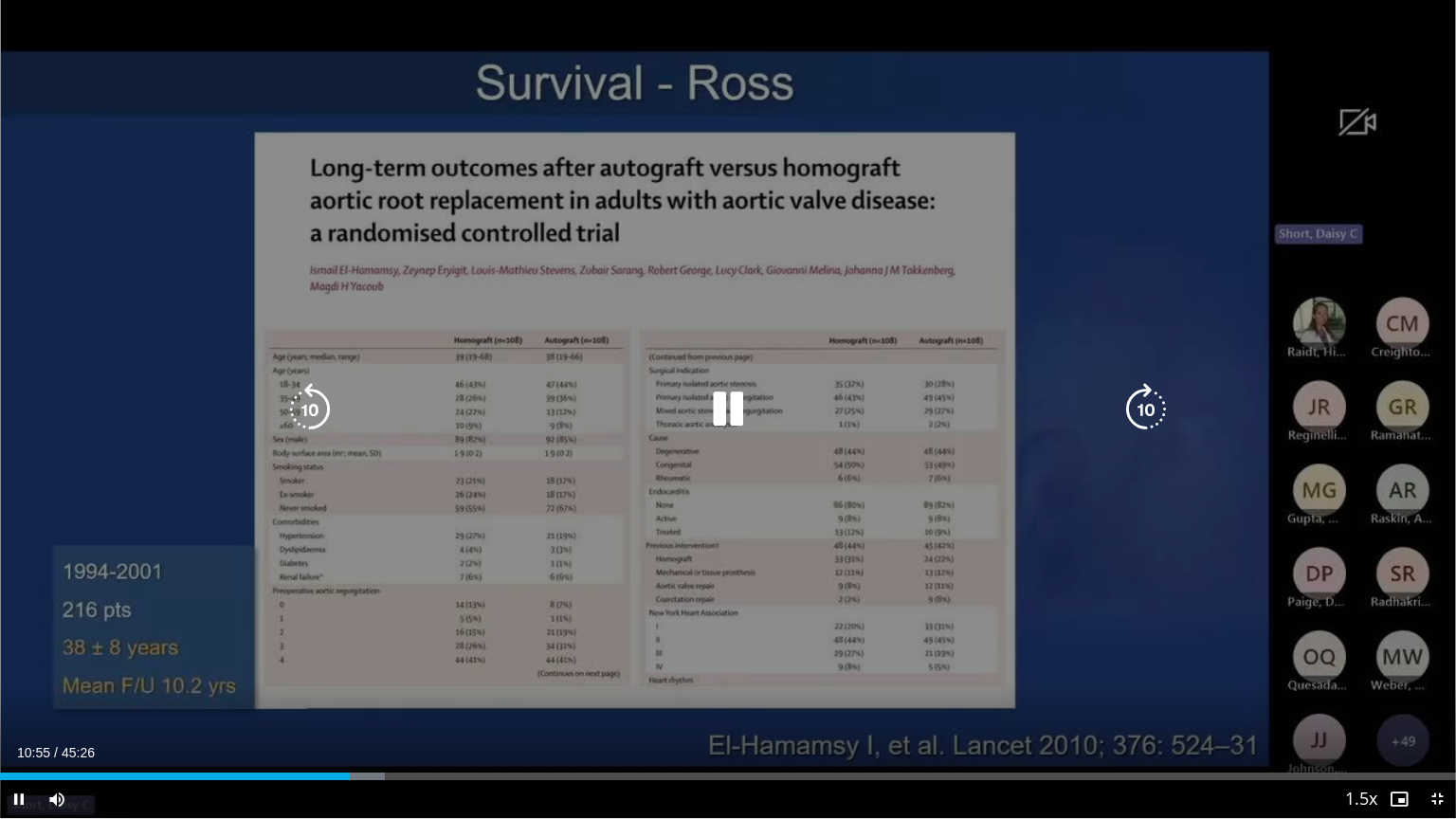 click at bounding box center [728, 410] 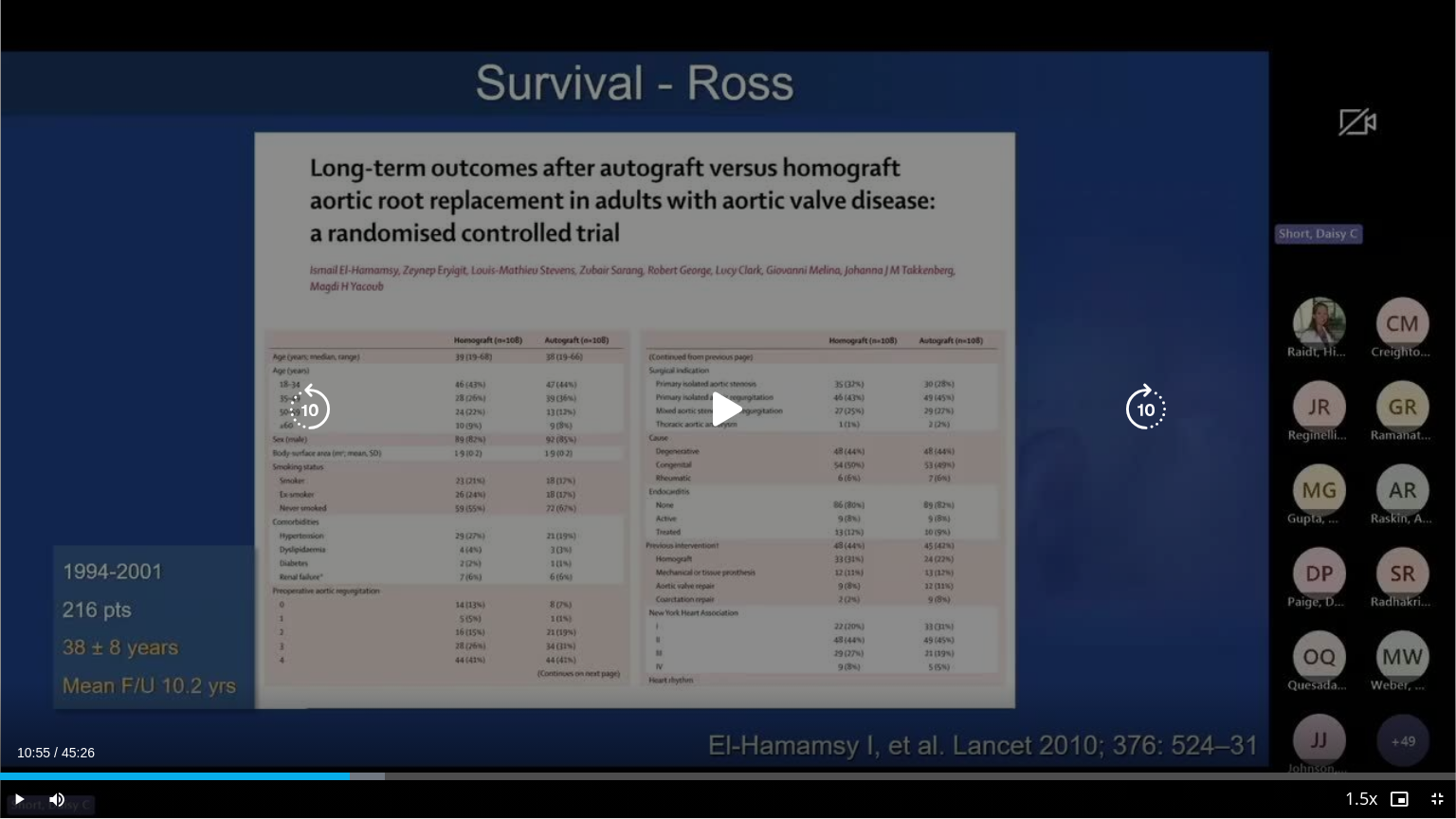 click at bounding box center (728, 410) 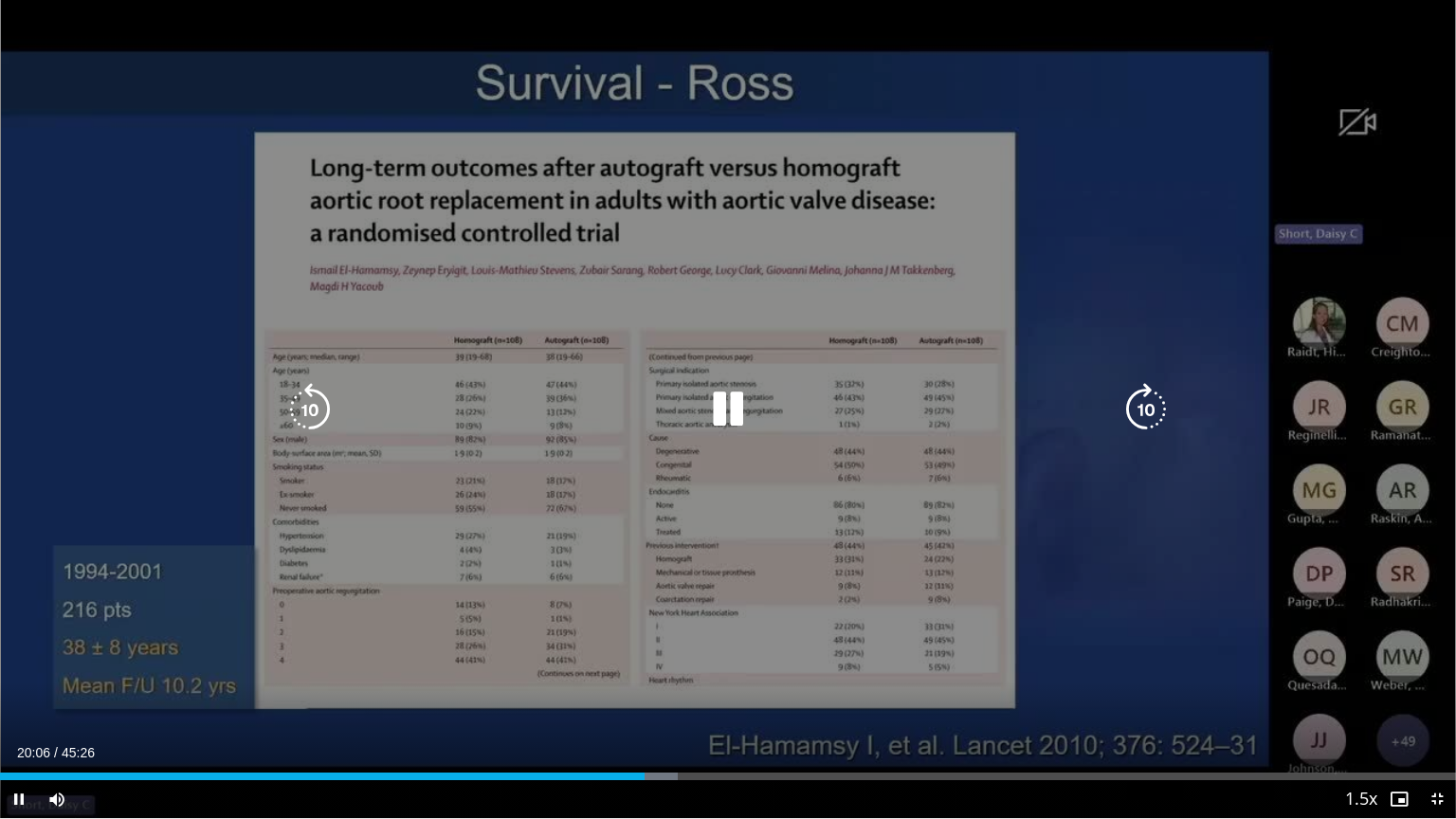 click at bounding box center [728, 410] 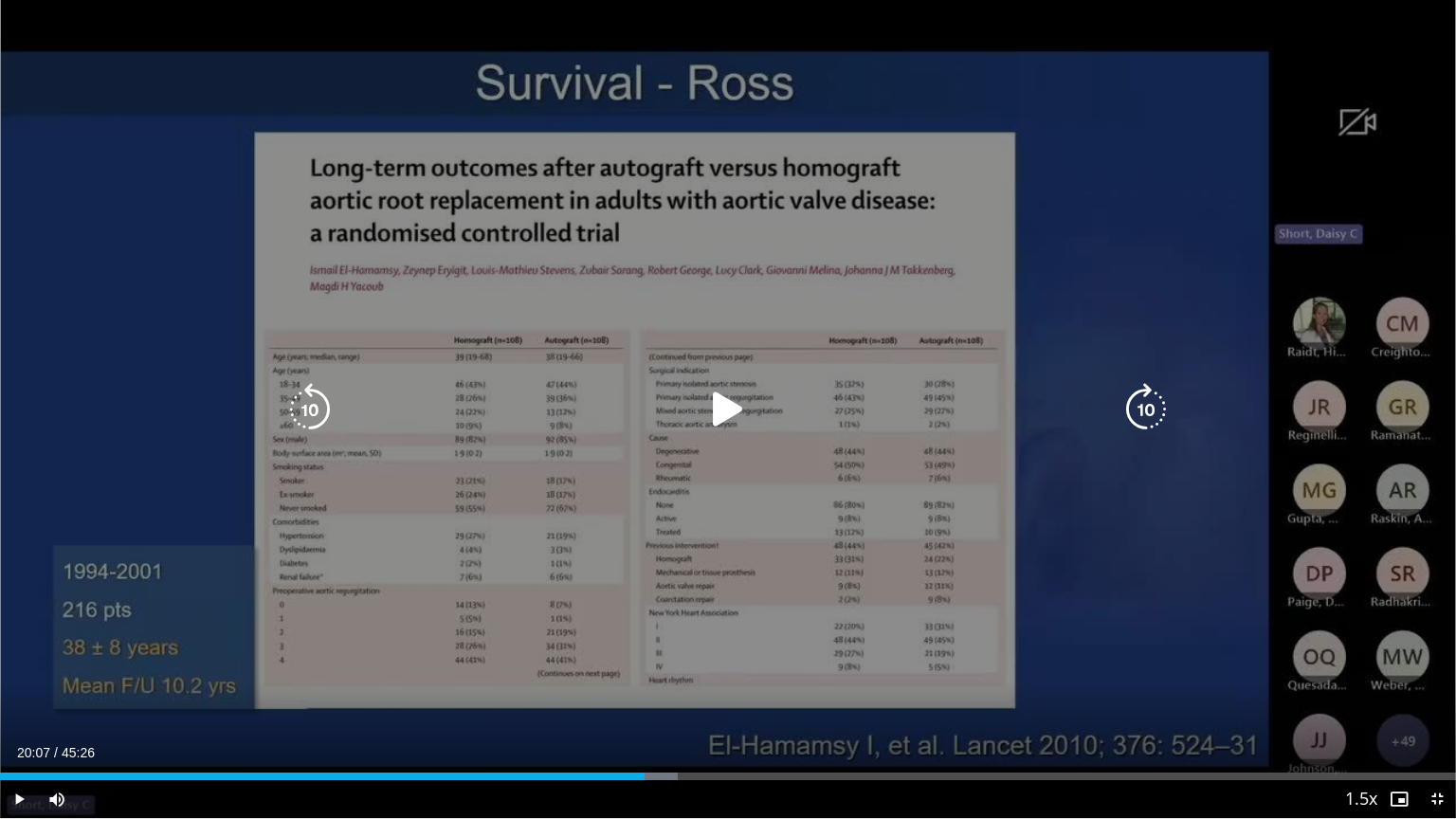 click at bounding box center (728, 410) 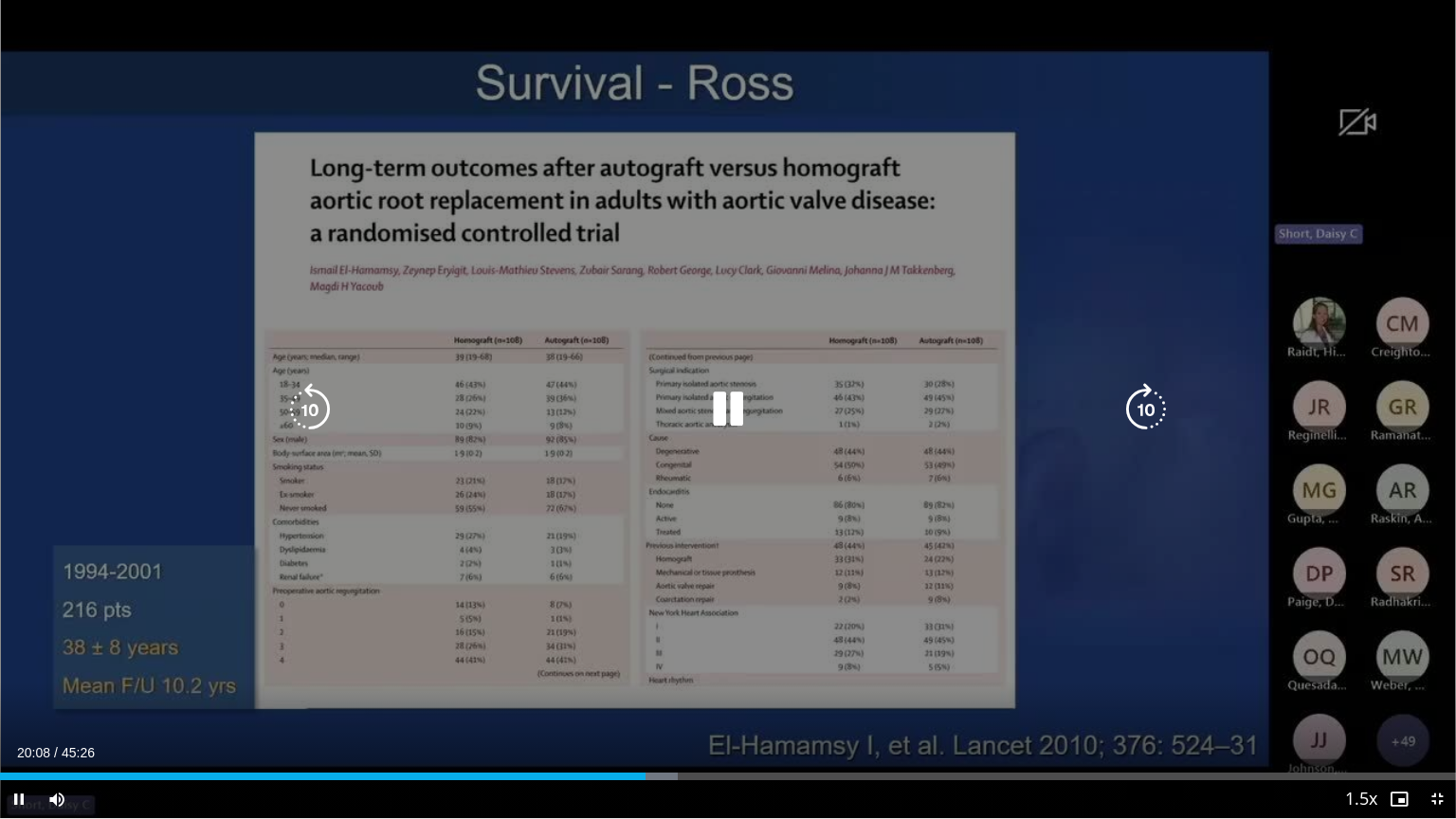 click at bounding box center (728, 410) 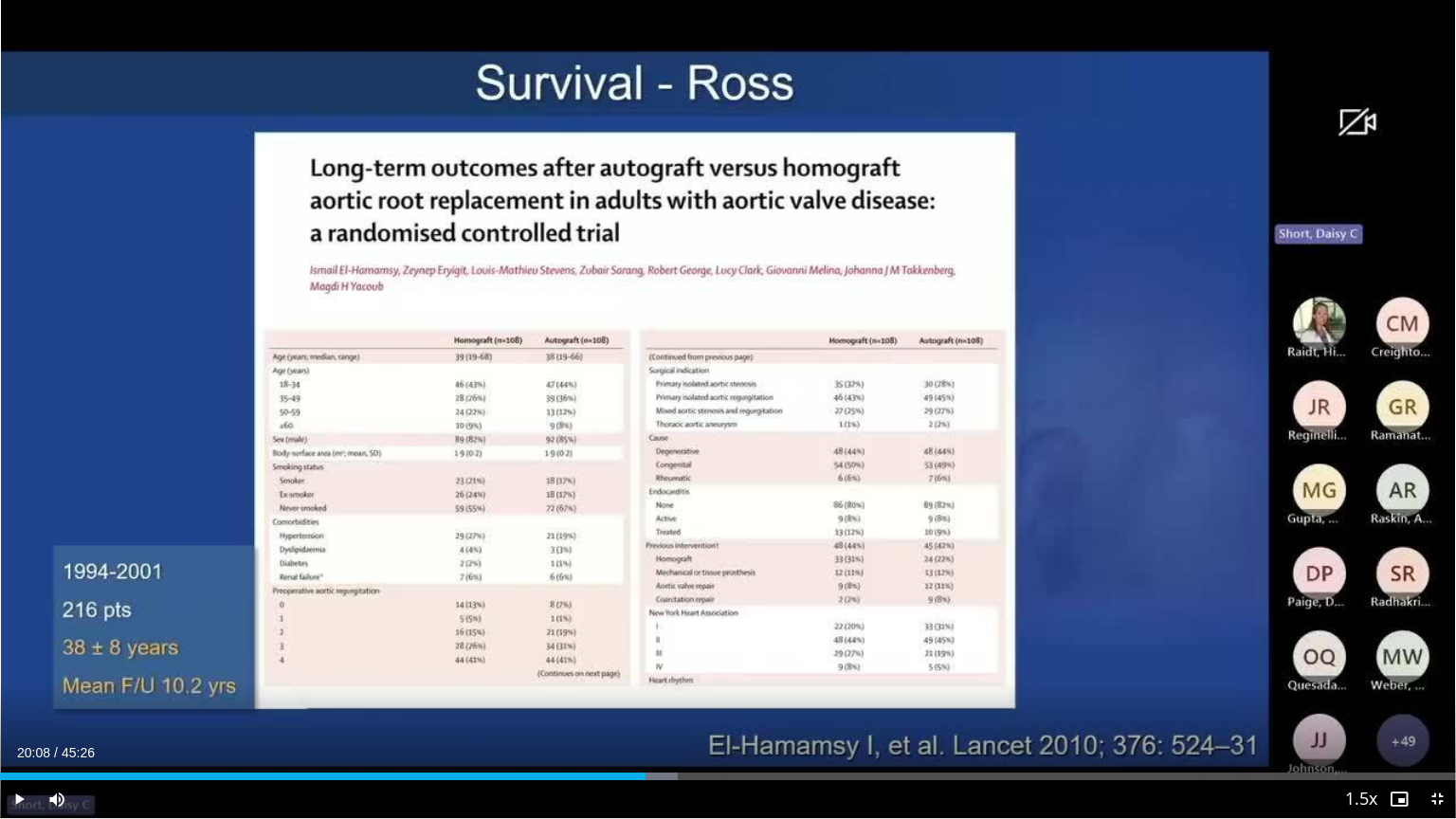 click on "10 seconds
Tap to unmute" at bounding box center [728, 409] 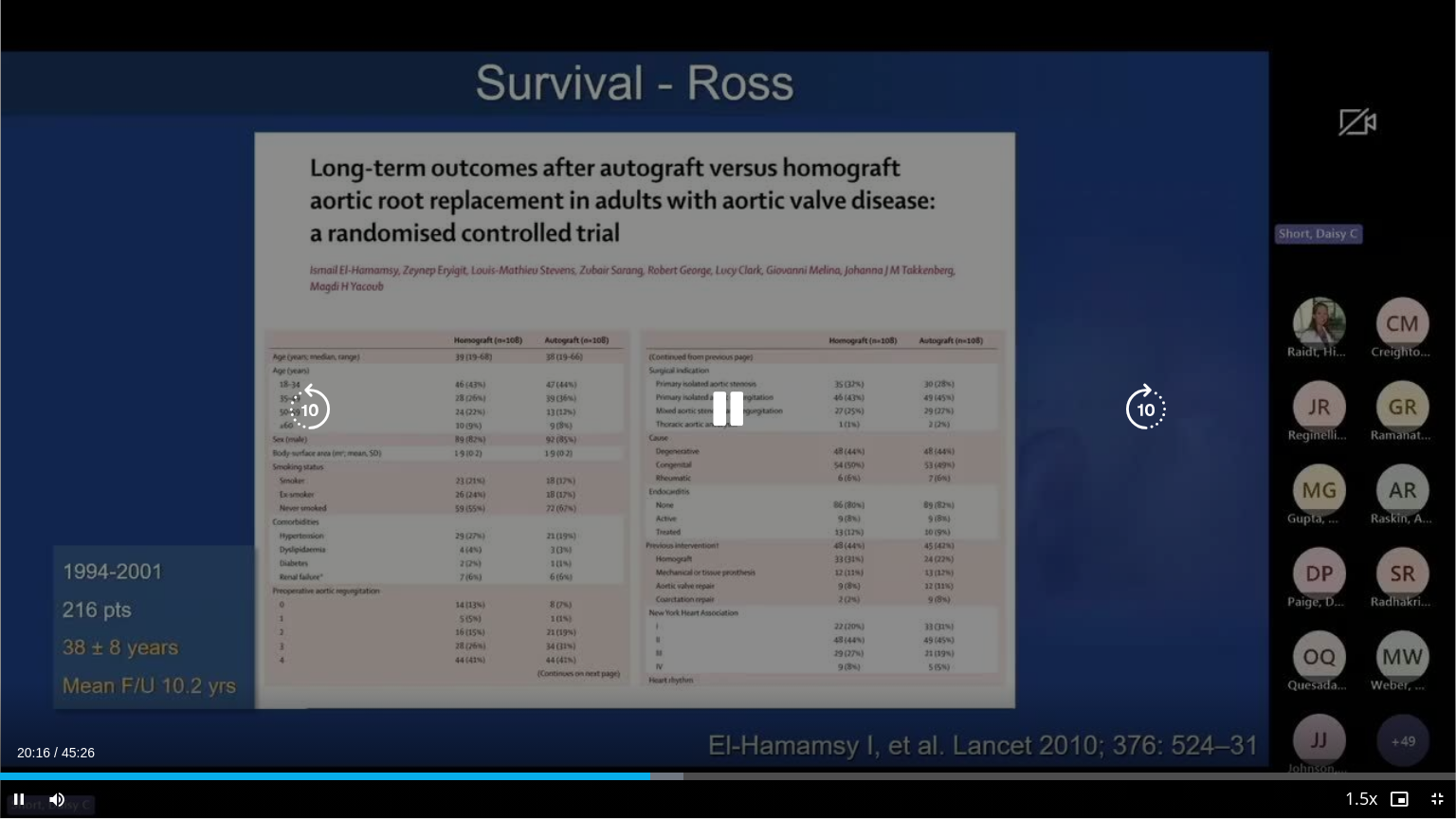 click at bounding box center [728, 410] 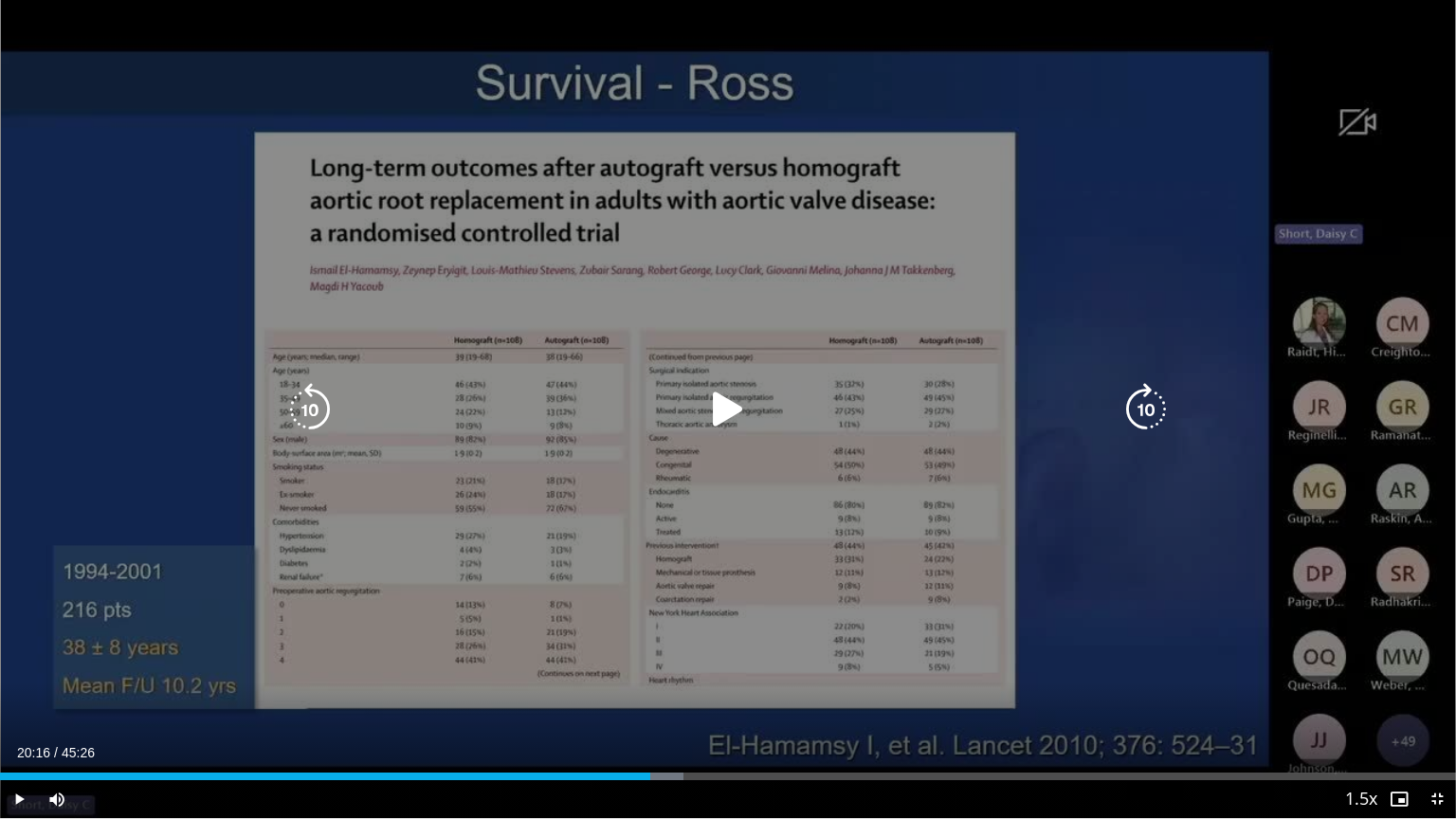 click at bounding box center [728, 410] 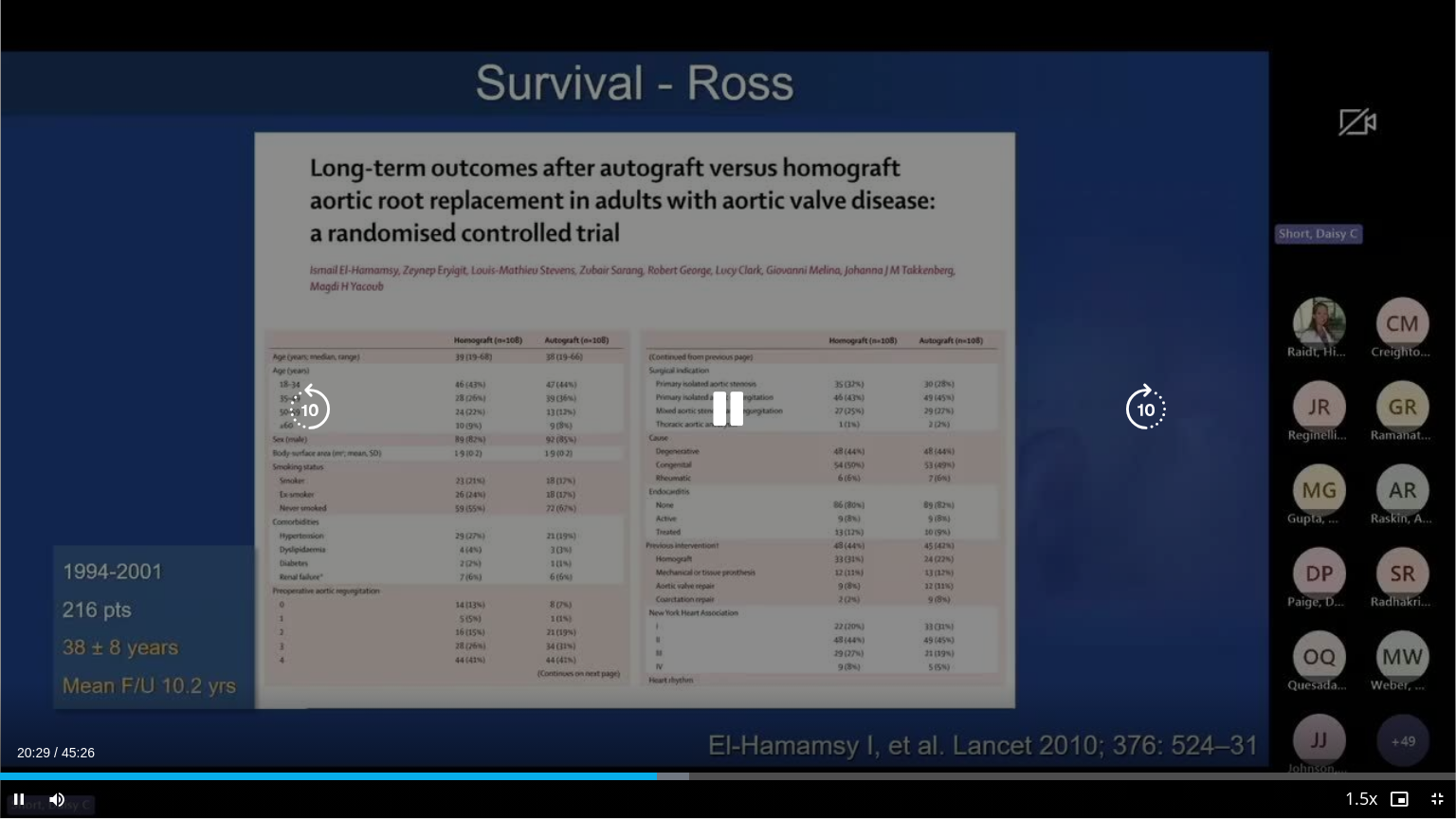 click on "10 seconds
Tap to unmute" at bounding box center (728, 409) 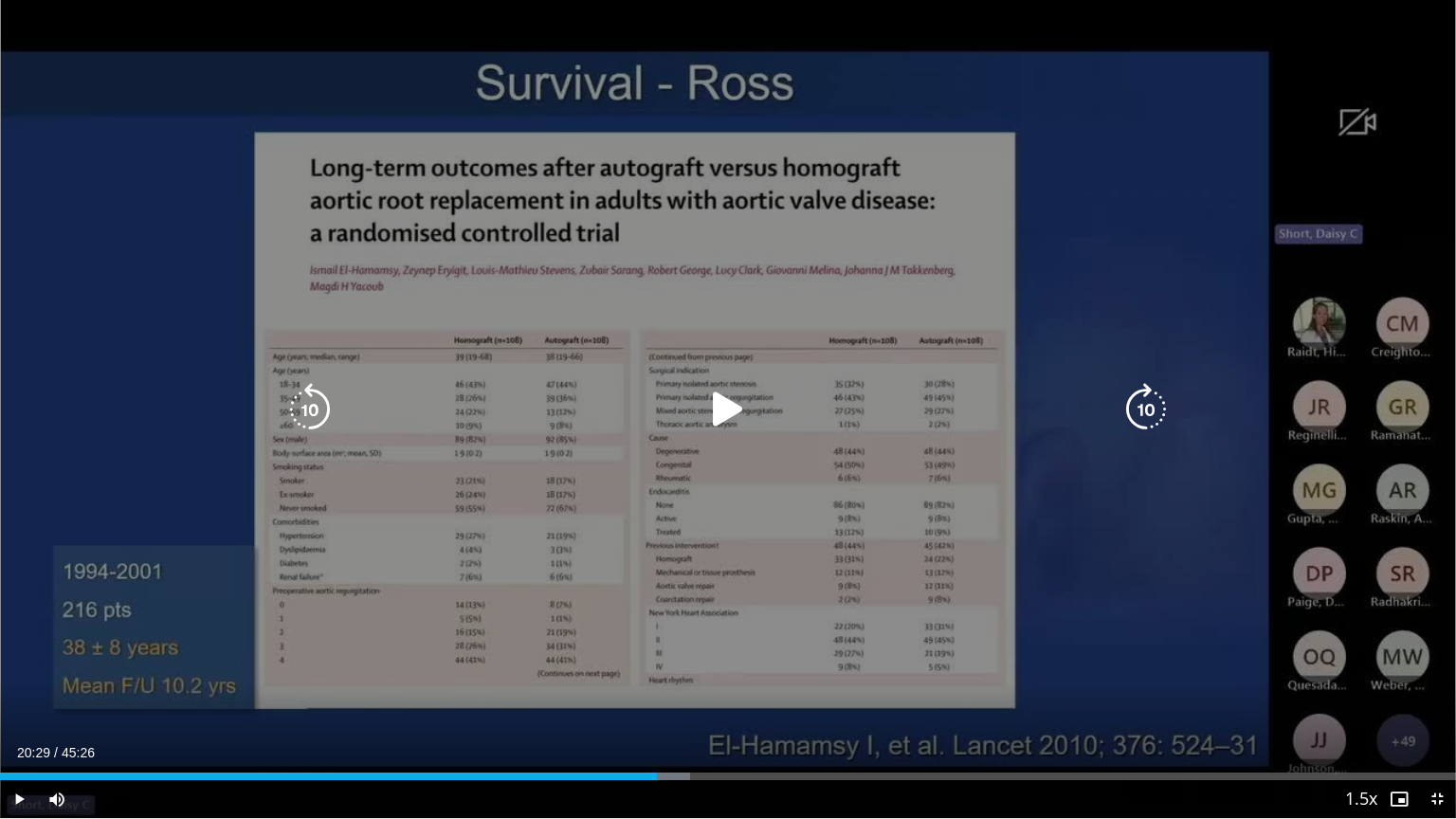 click at bounding box center (728, 410) 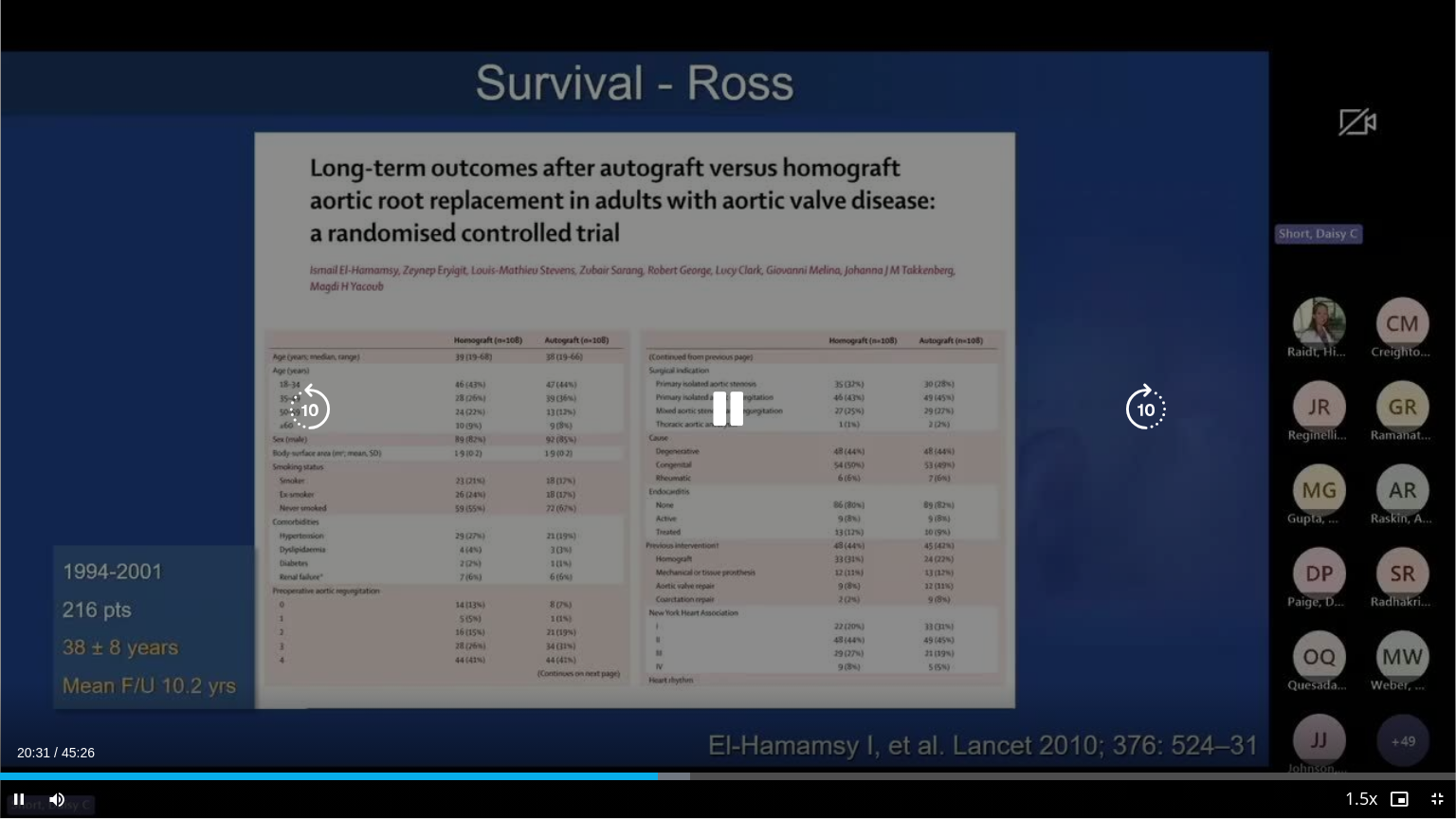 click at bounding box center (728, 410) 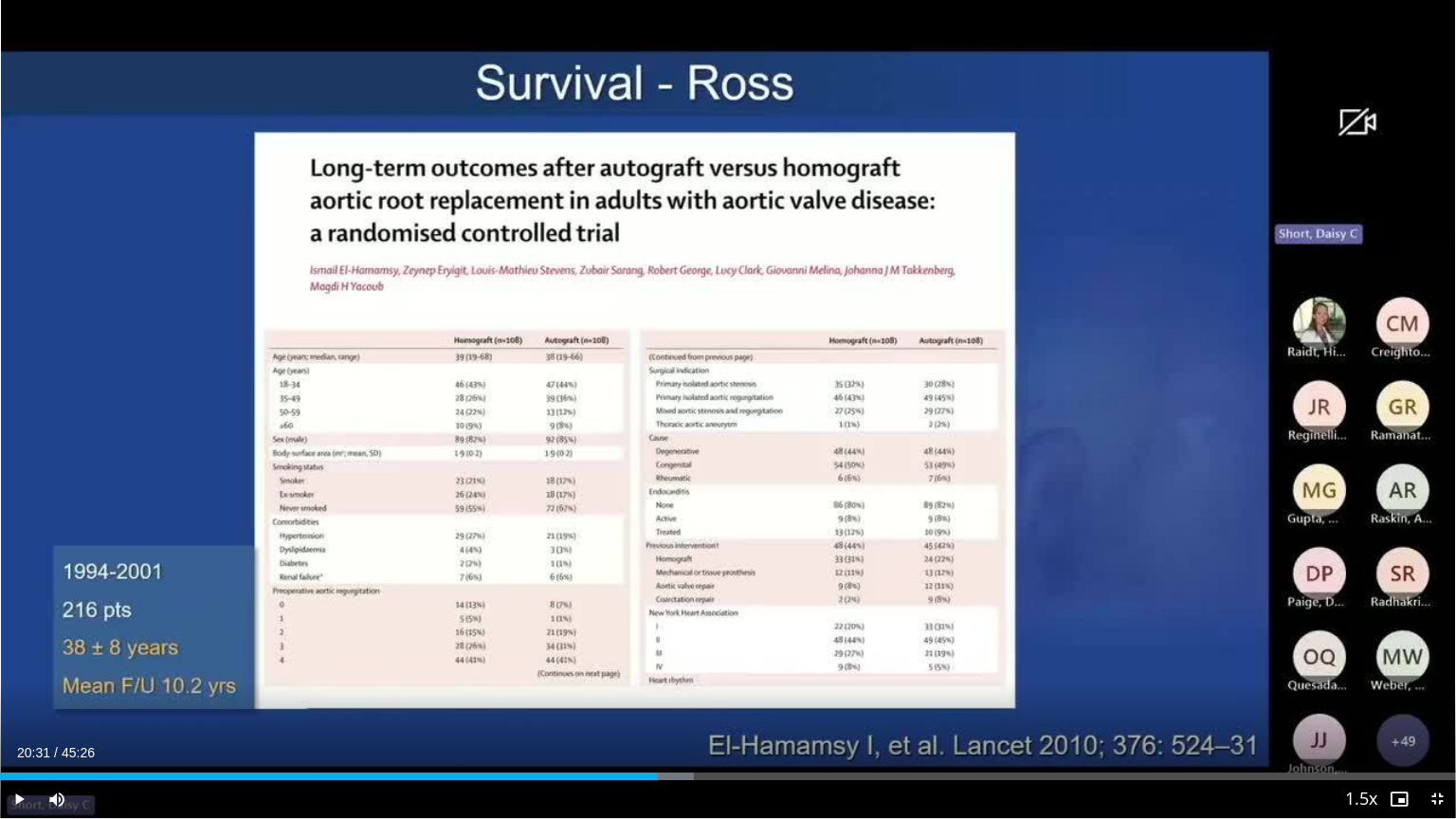 click on "10 seconds
Tap to unmute" at bounding box center [728, 409] 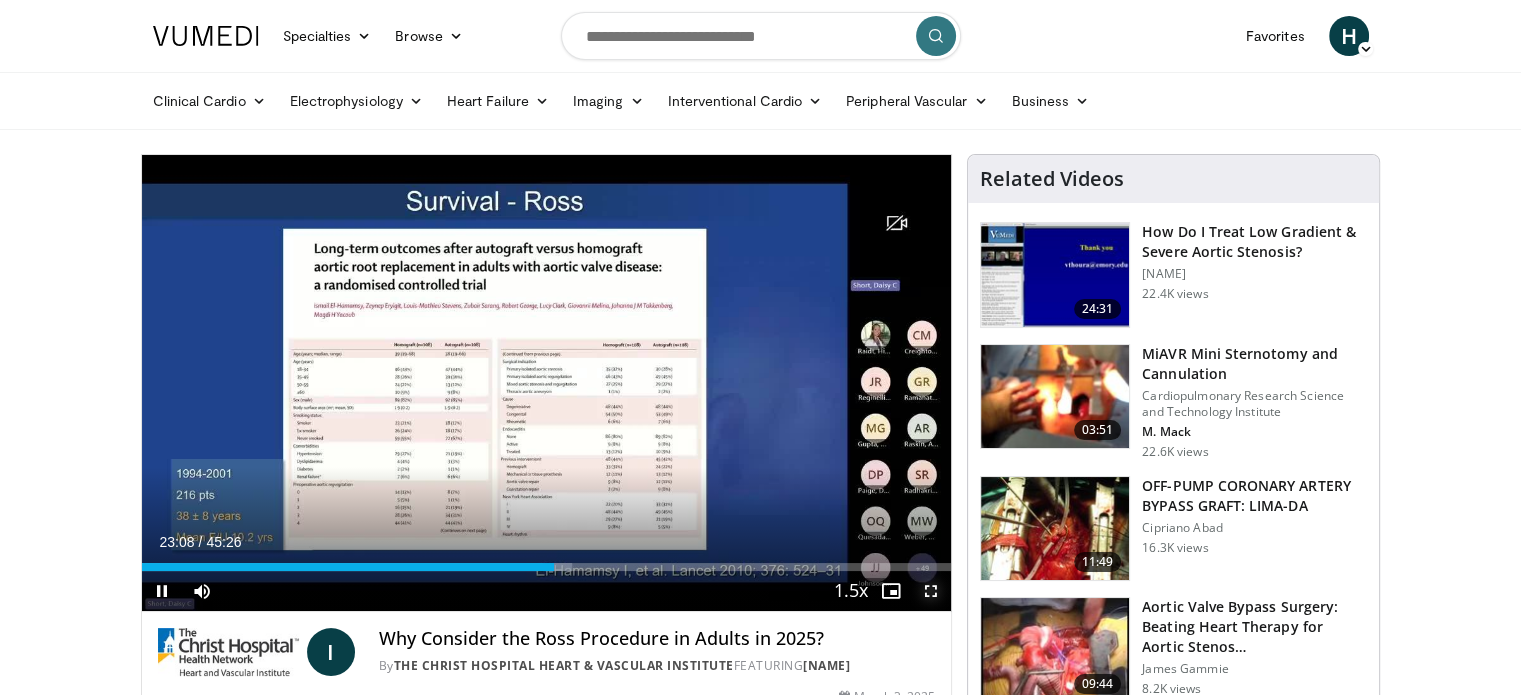 click at bounding box center (931, 591) 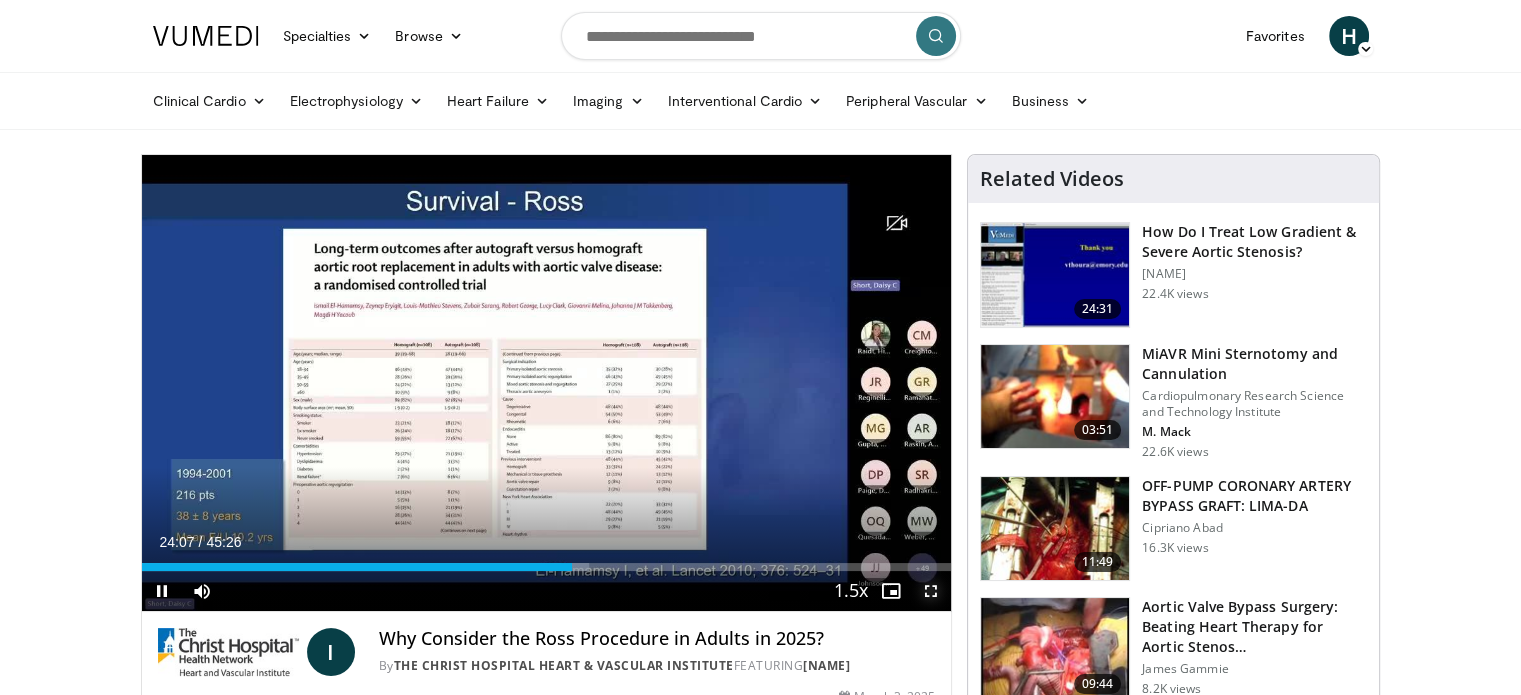 click at bounding box center (931, 591) 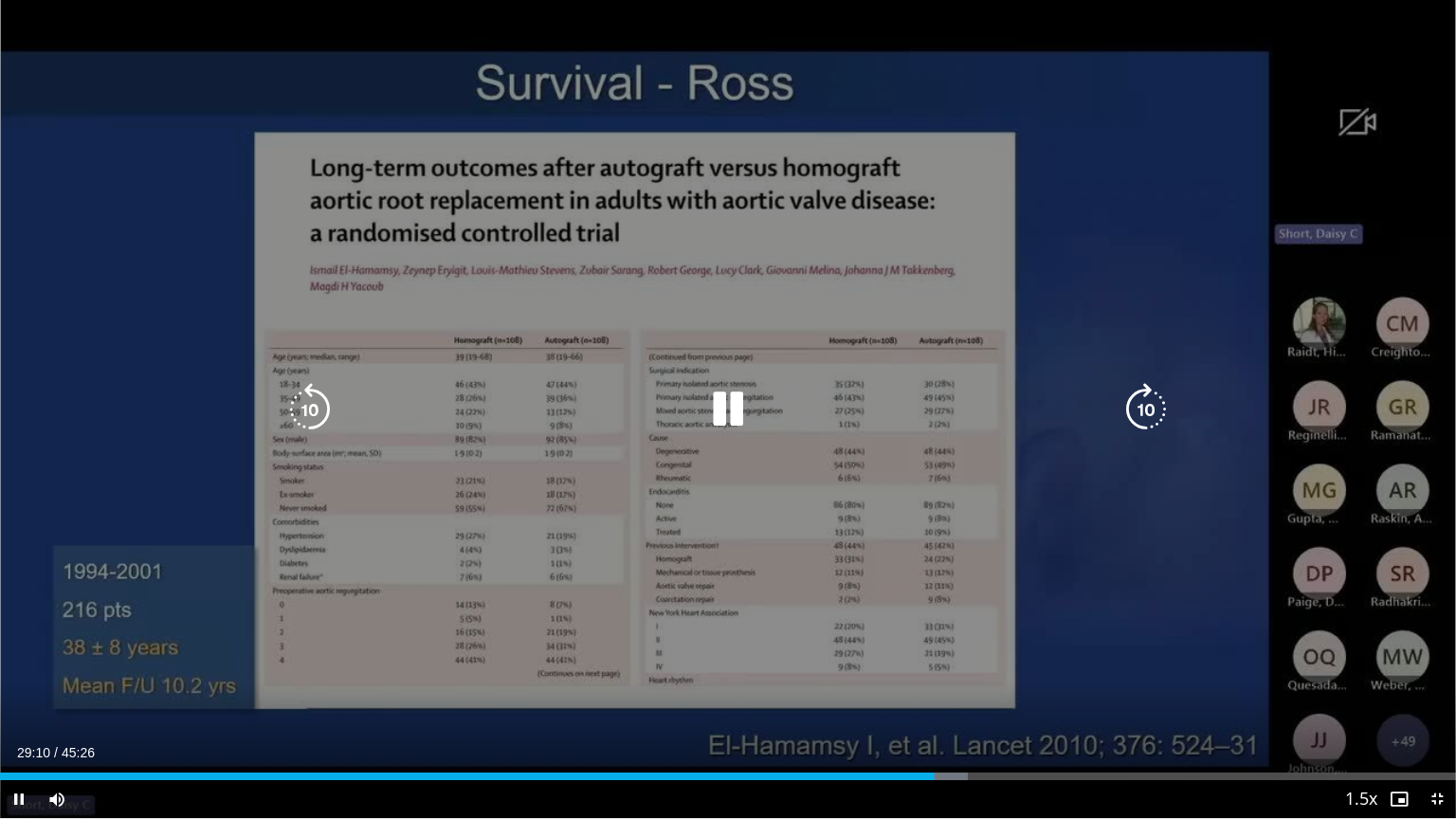 click on "10 seconds
Tap to unmute" at bounding box center (728, 409) 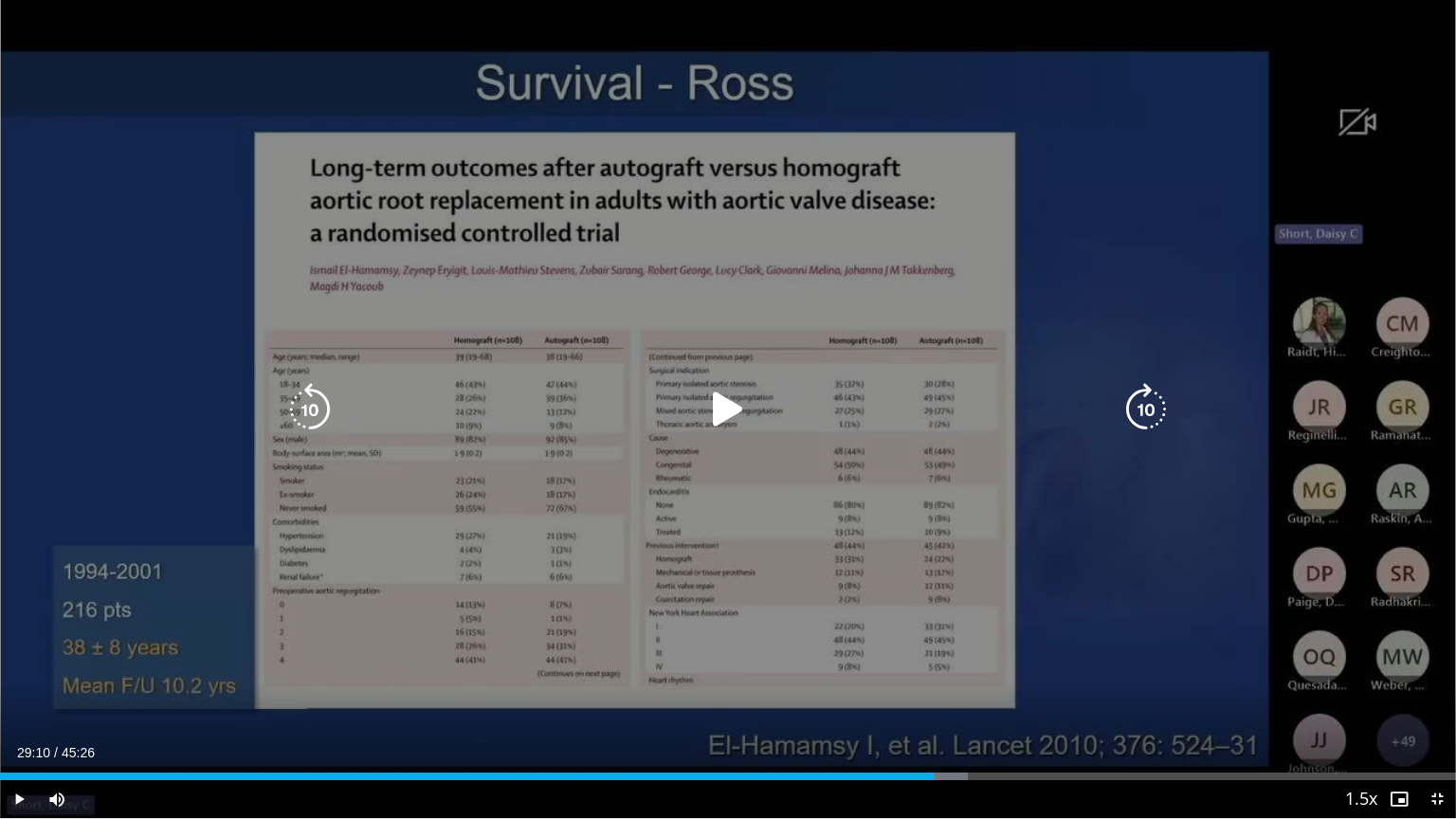 click at bounding box center [728, 410] 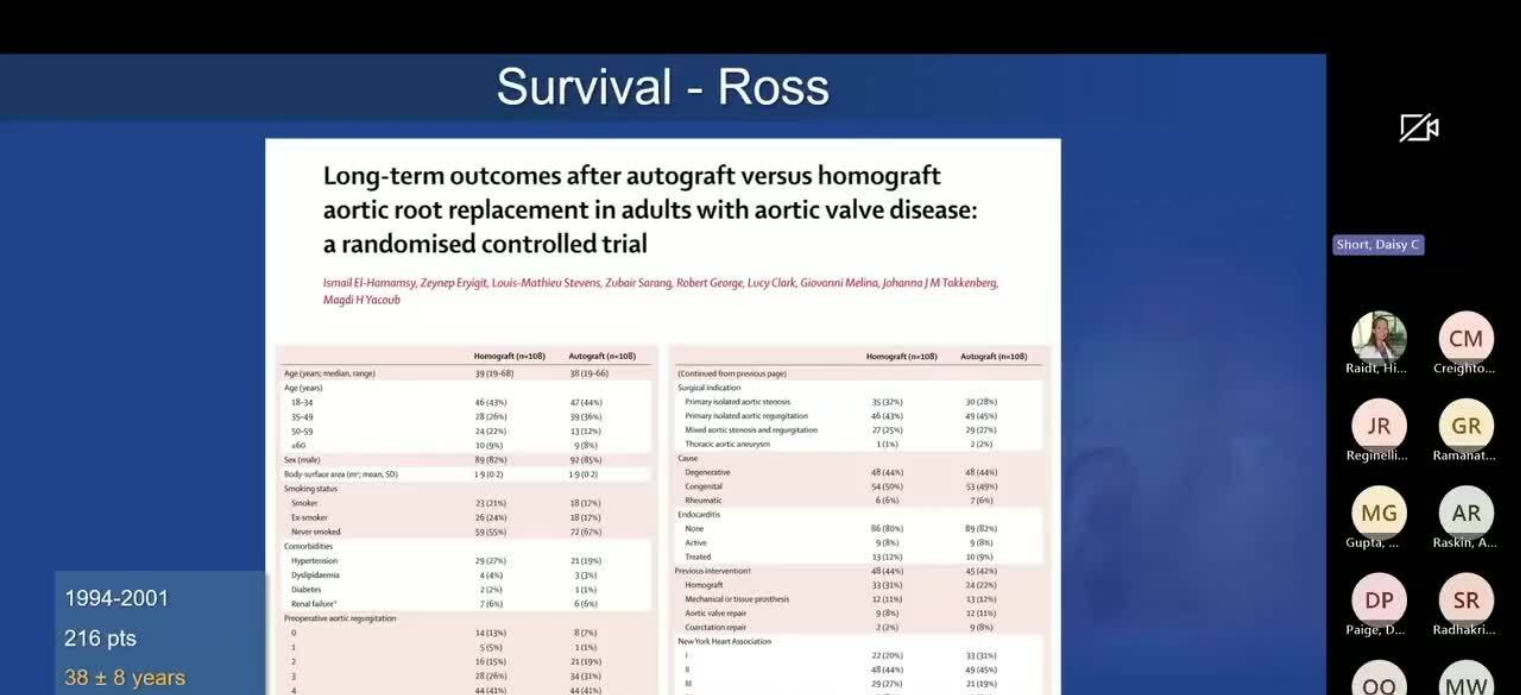 scroll, scrollTop: 100, scrollLeft: 0, axis: vertical 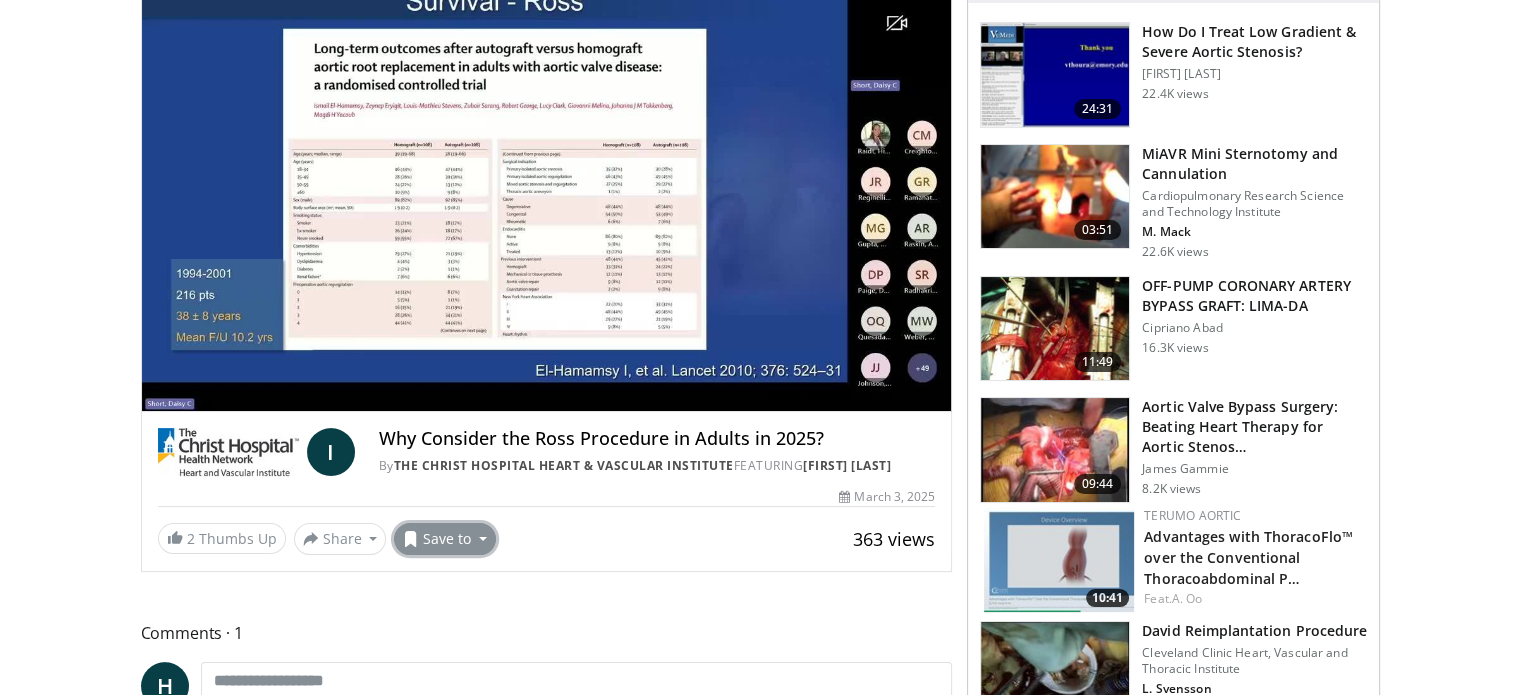 click on "Save to" at bounding box center (445, 539) 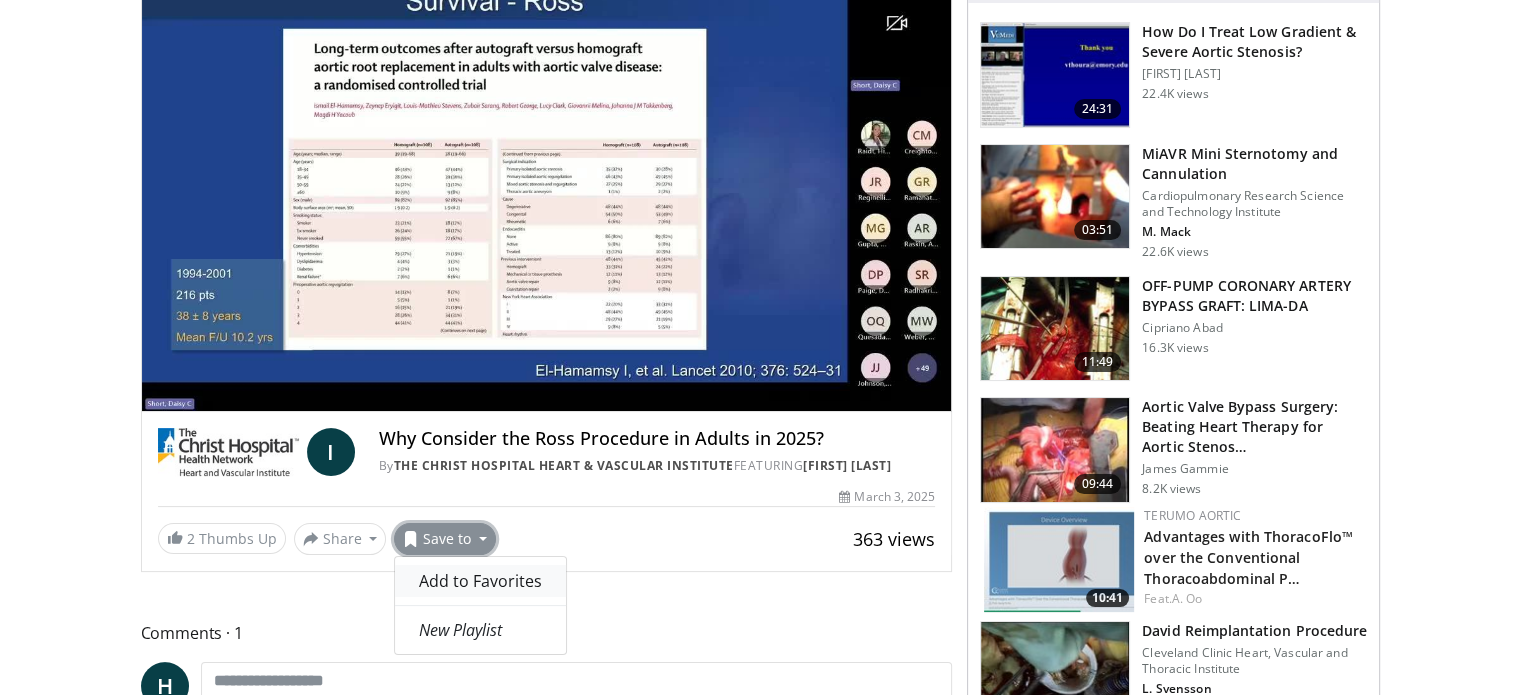 click on "Add to Favorites" at bounding box center [480, 581] 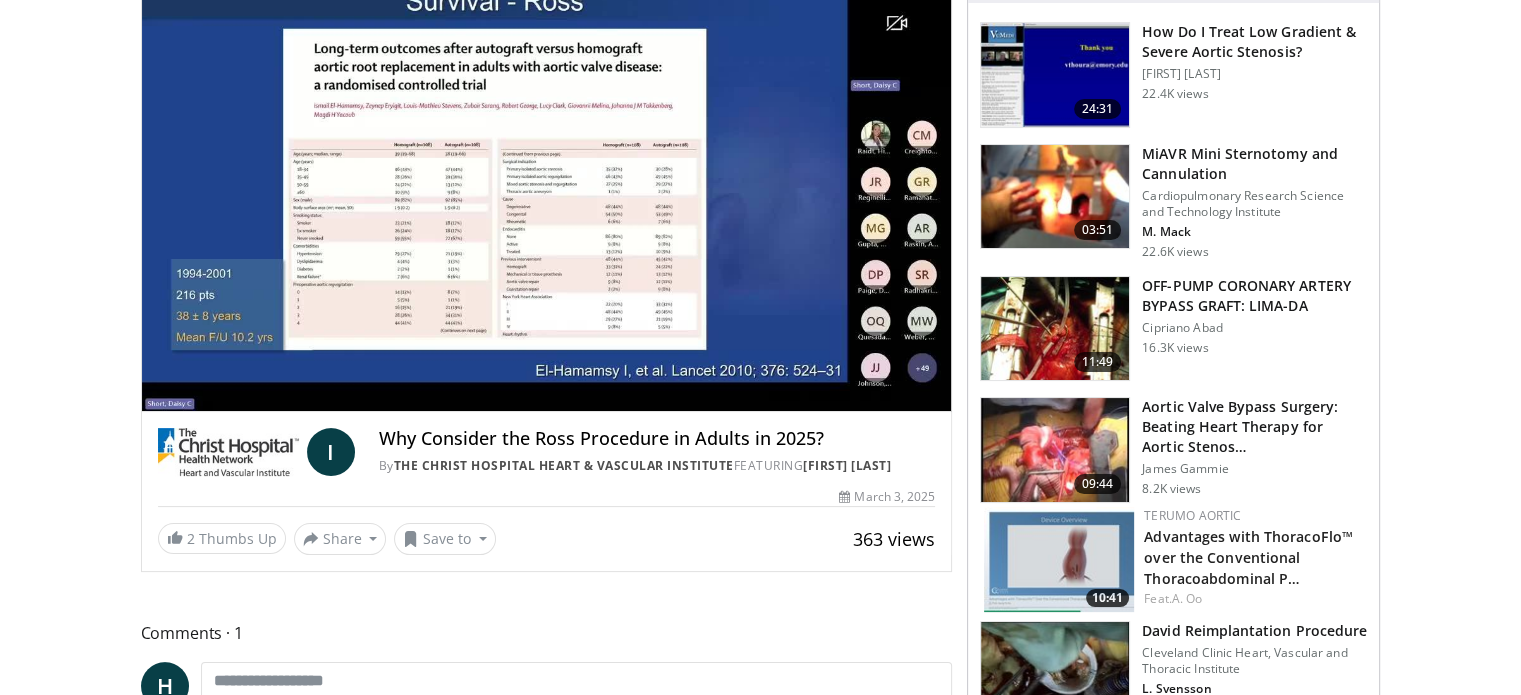 scroll, scrollTop: 265, scrollLeft: 0, axis: vertical 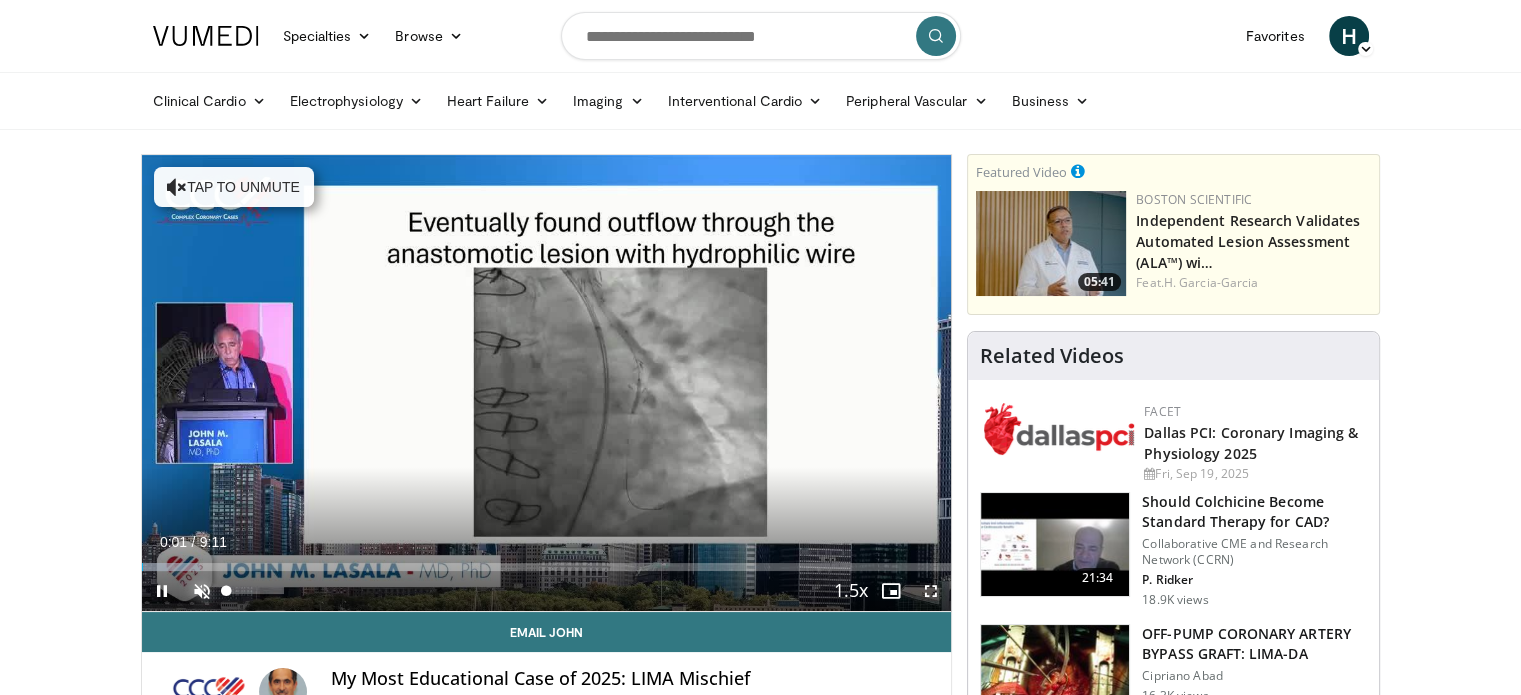 click at bounding box center (202, 591) 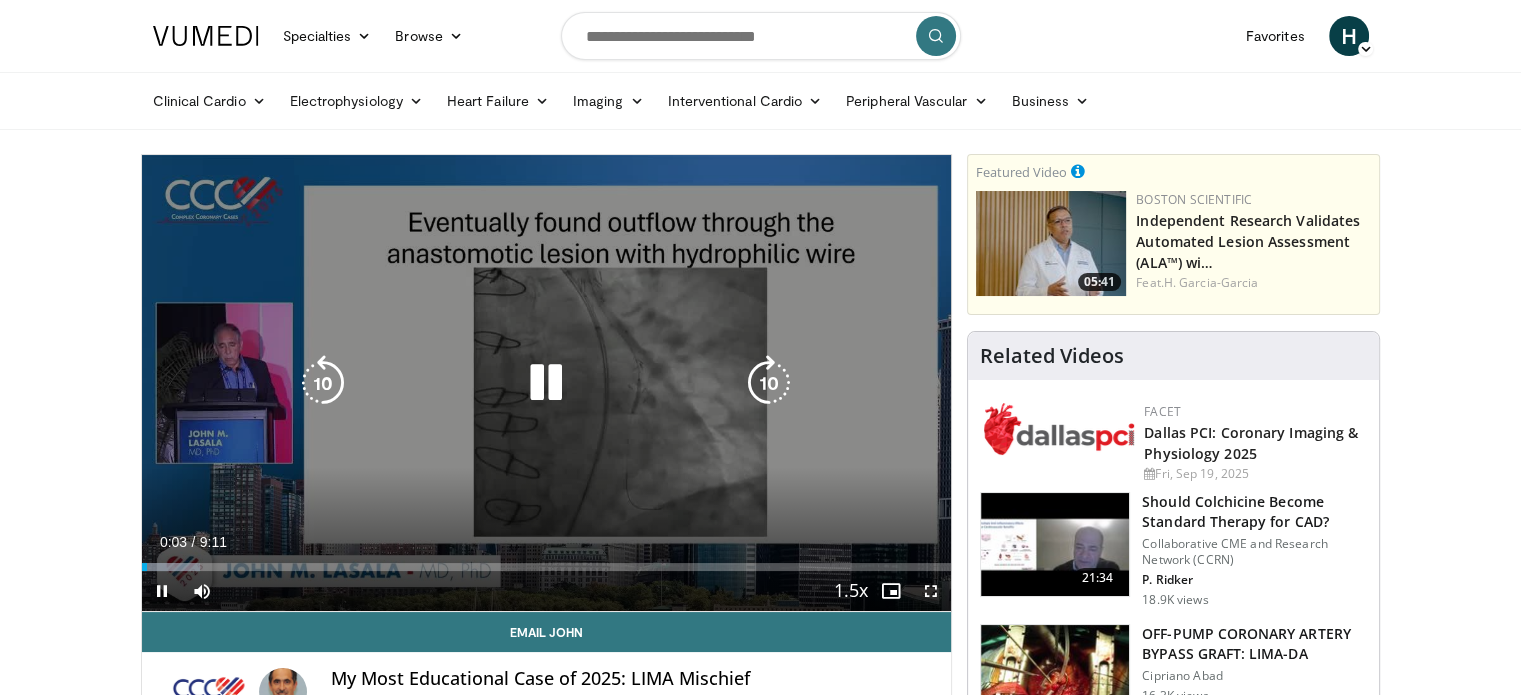 click at bounding box center (546, 383) 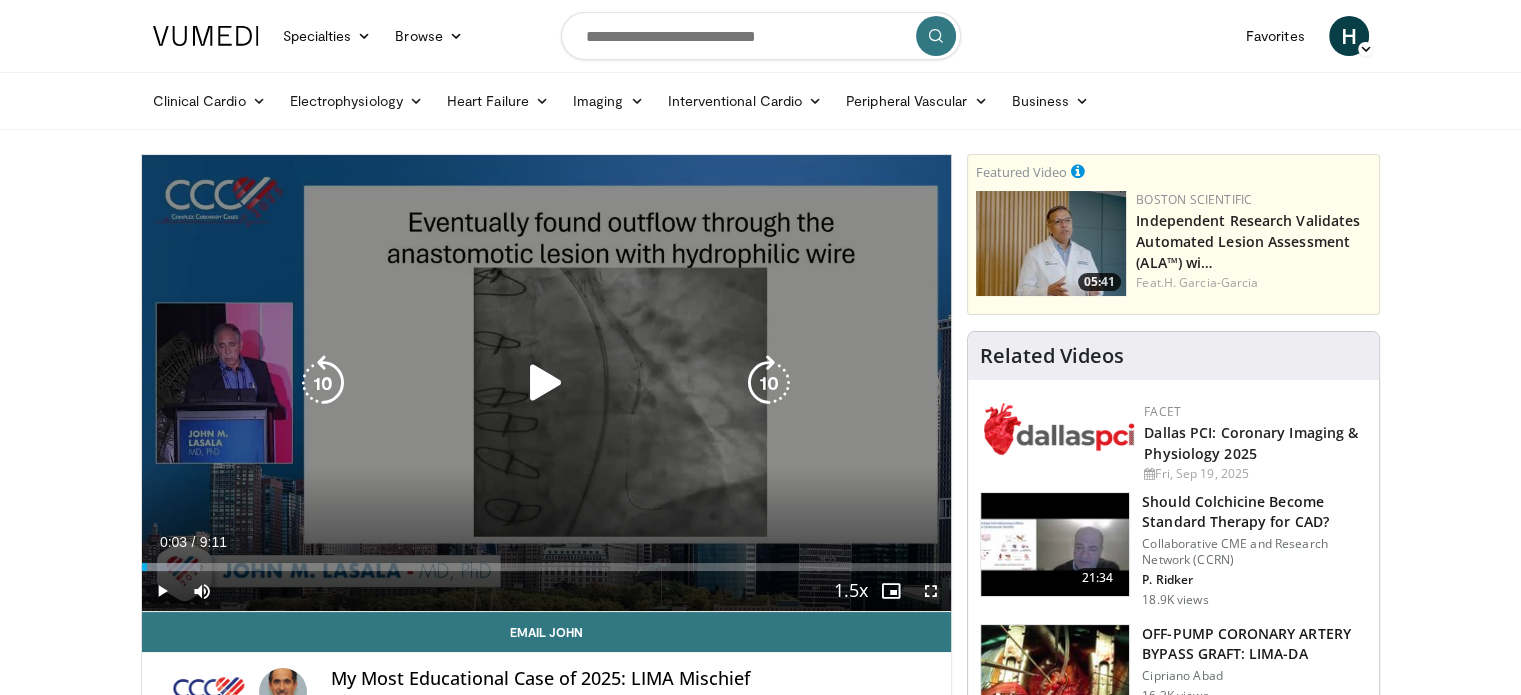 click at bounding box center [546, 383] 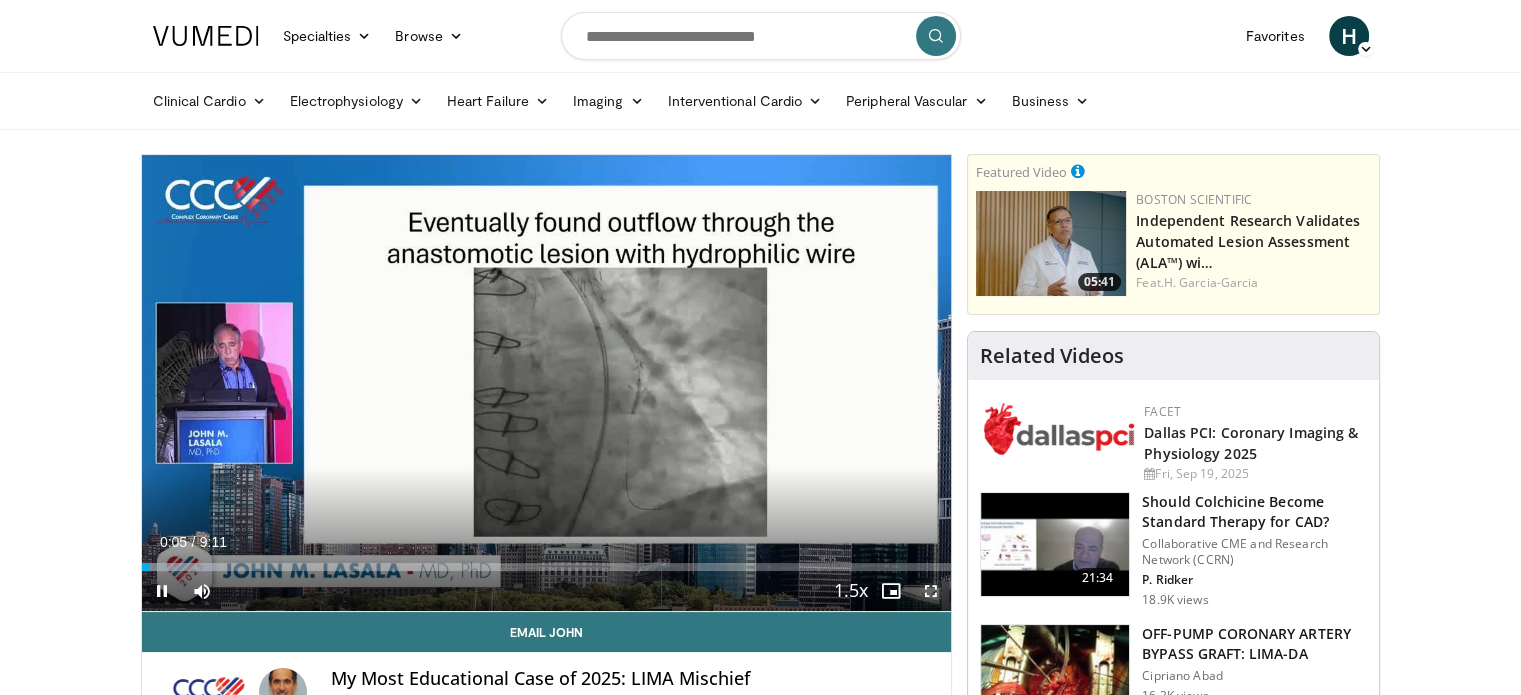 click at bounding box center (931, 591) 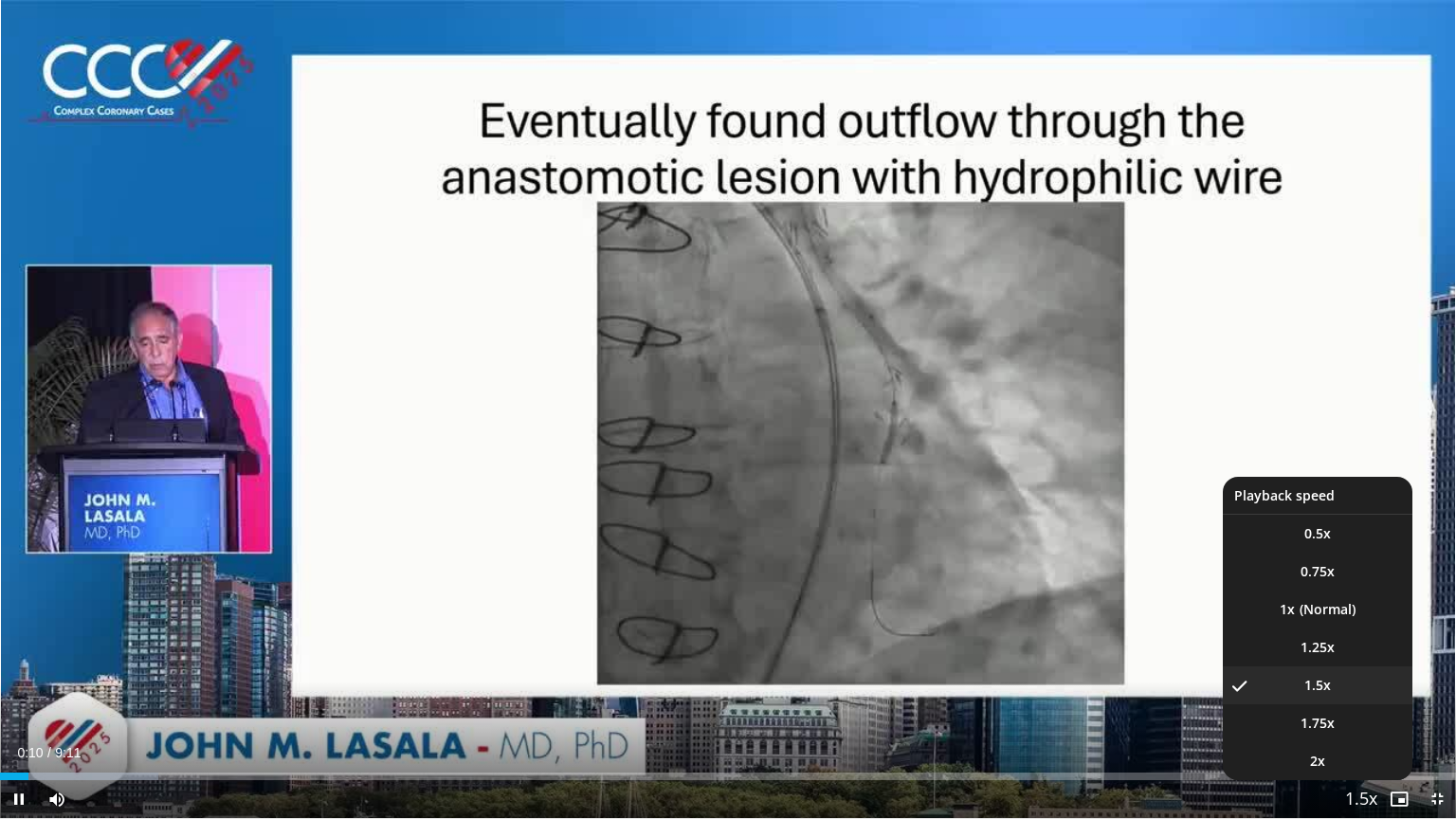 click at bounding box center (1361, 800) 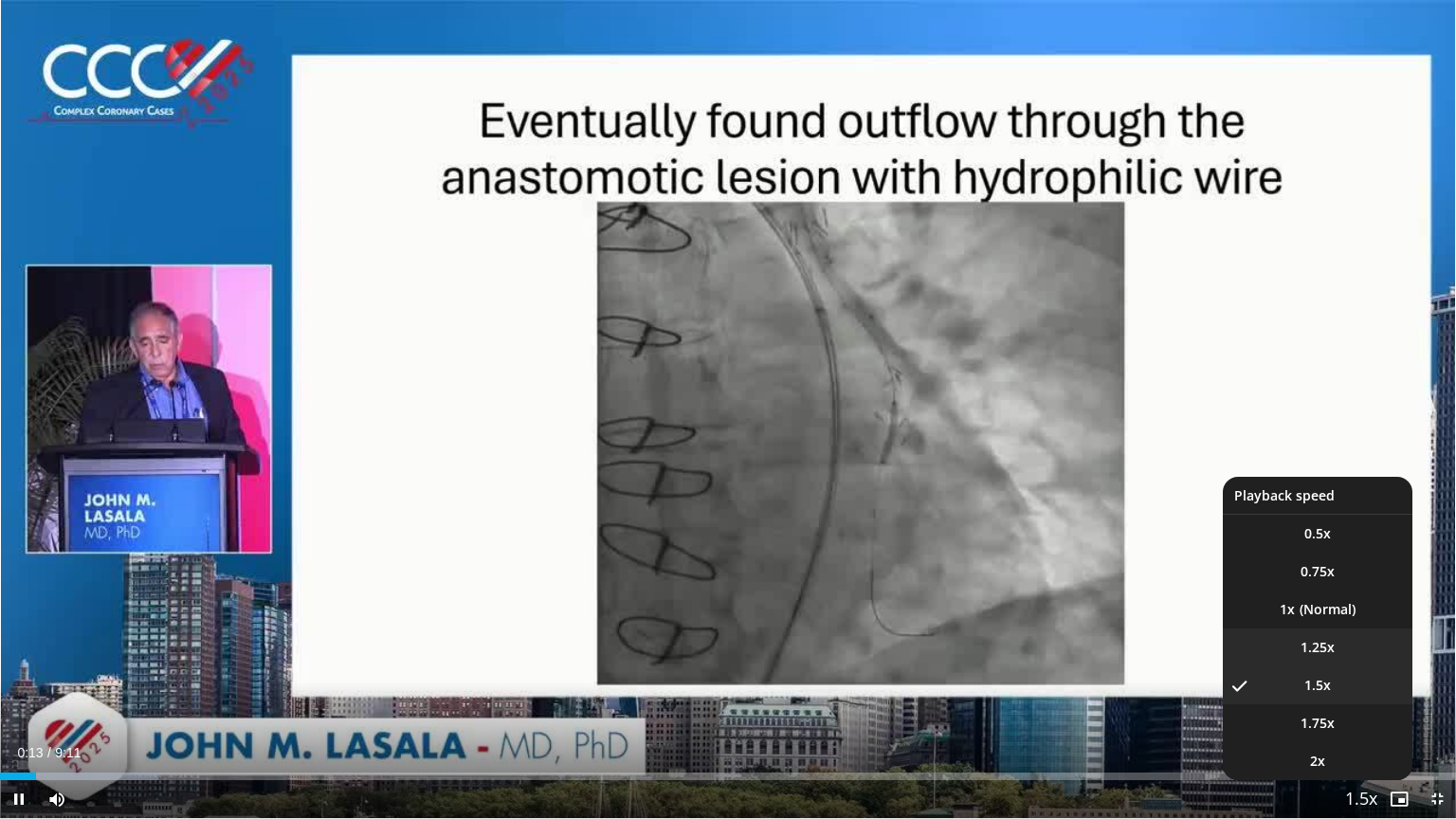 click on "1.25x" at bounding box center [1318, 647] 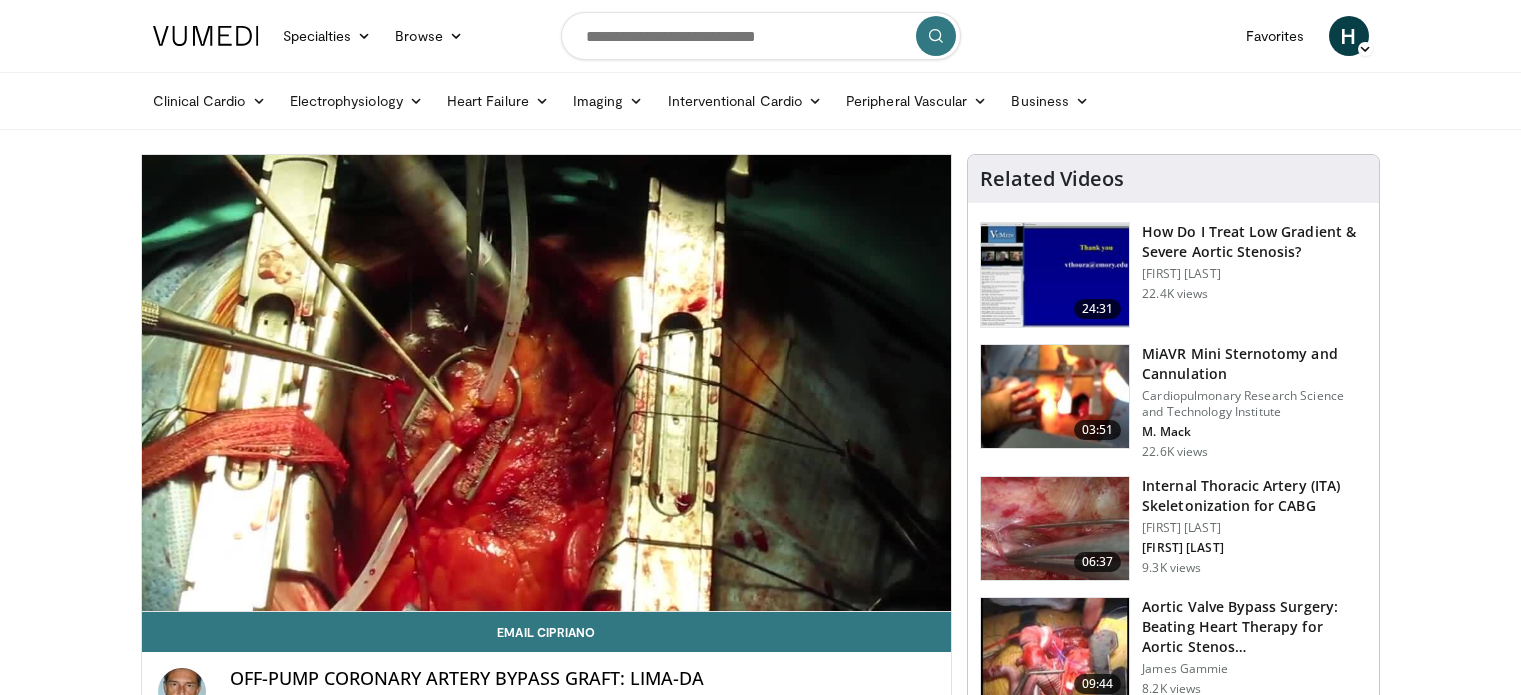 scroll, scrollTop: 0, scrollLeft: 0, axis: both 